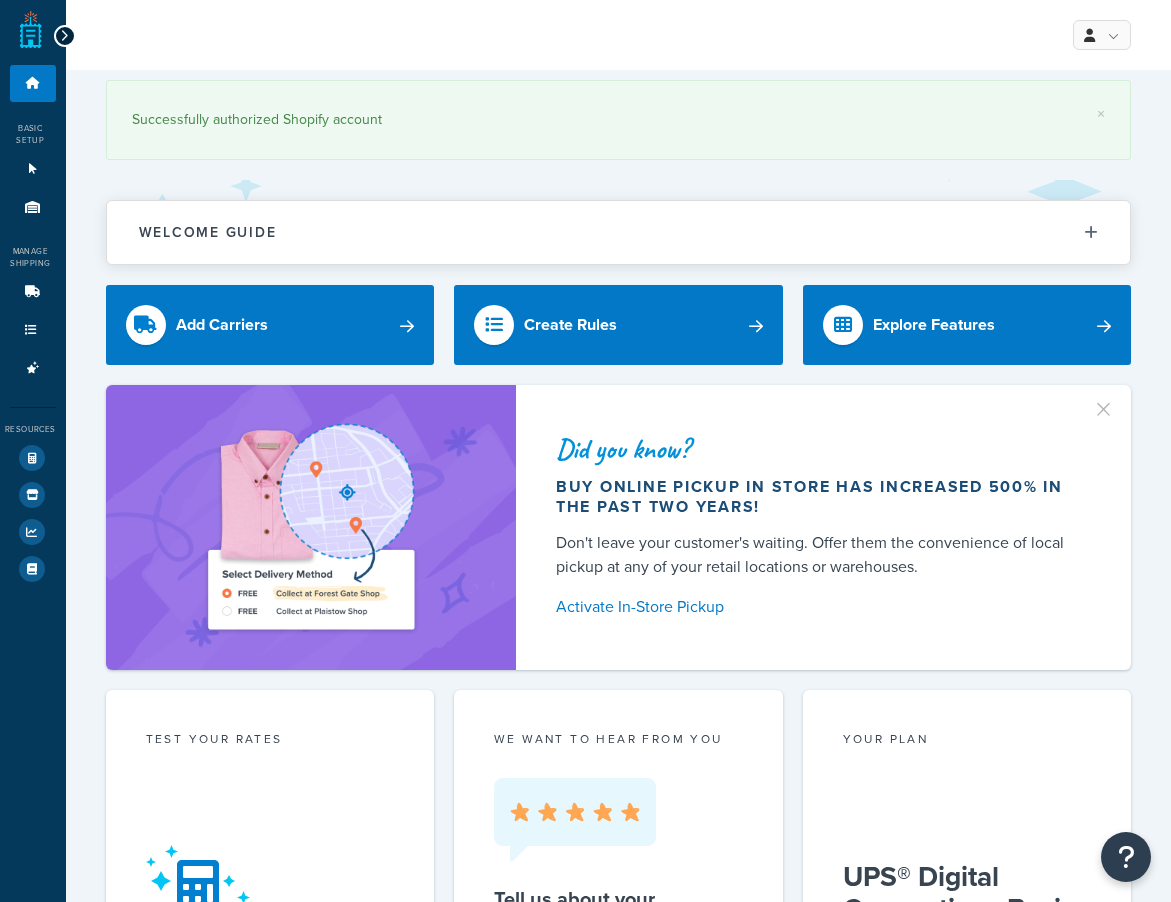 scroll, scrollTop: 0, scrollLeft: 0, axis: both 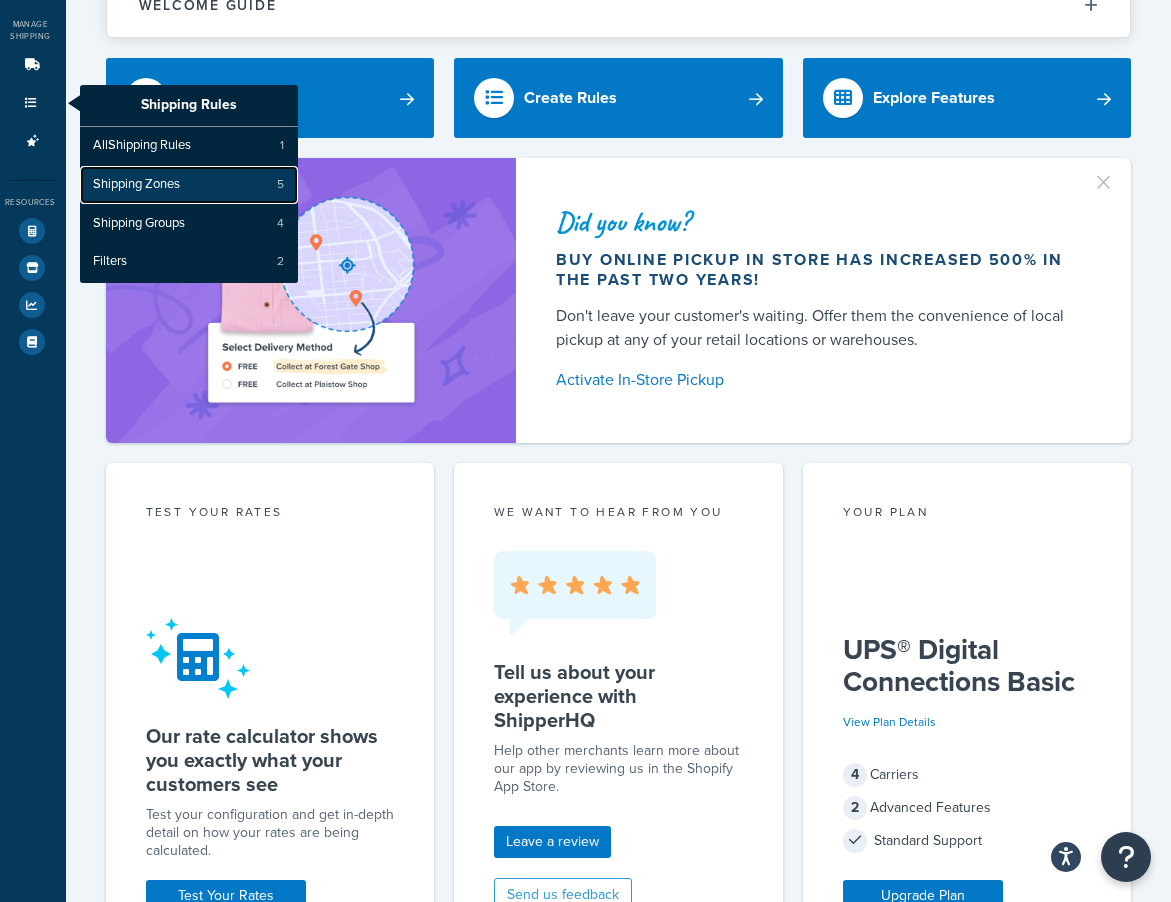 click on "Shipping Zones" at bounding box center (136, 185) 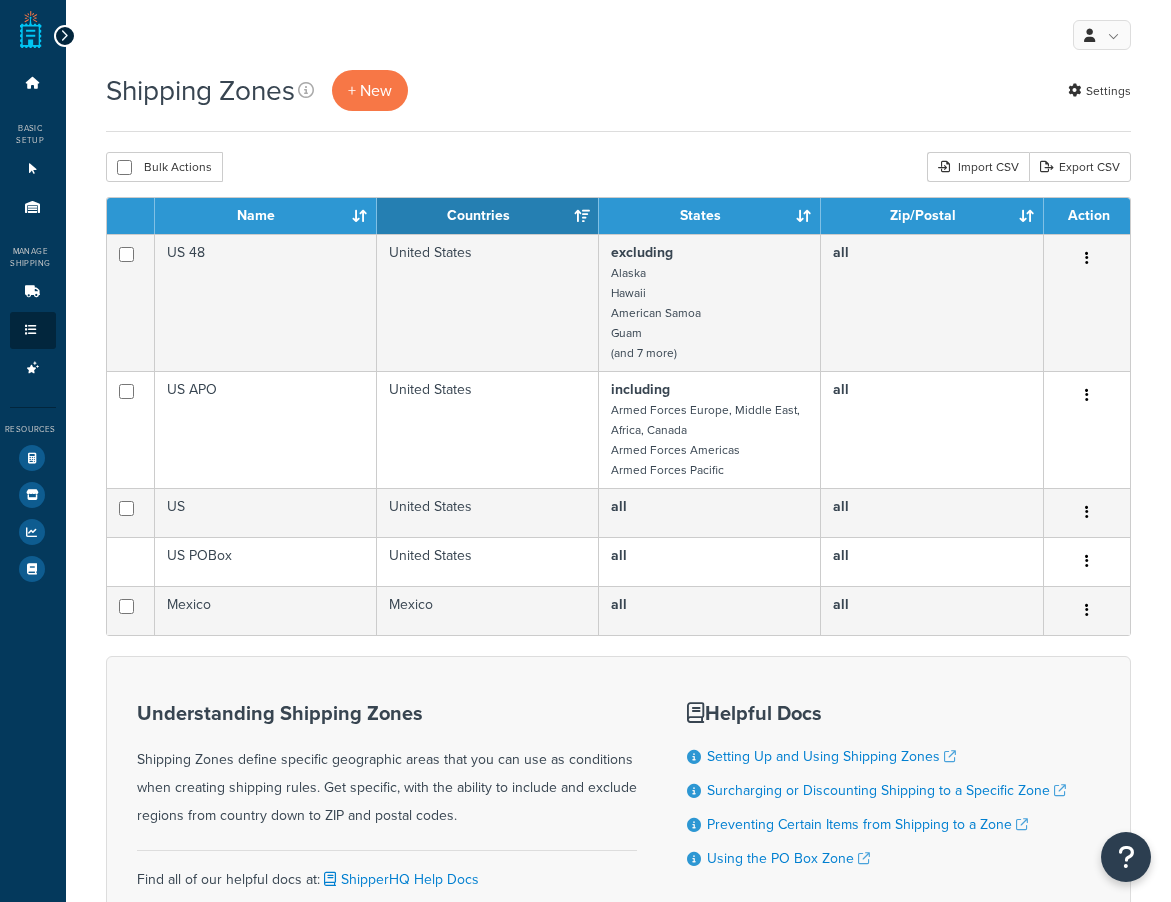 scroll, scrollTop: 0, scrollLeft: 0, axis: both 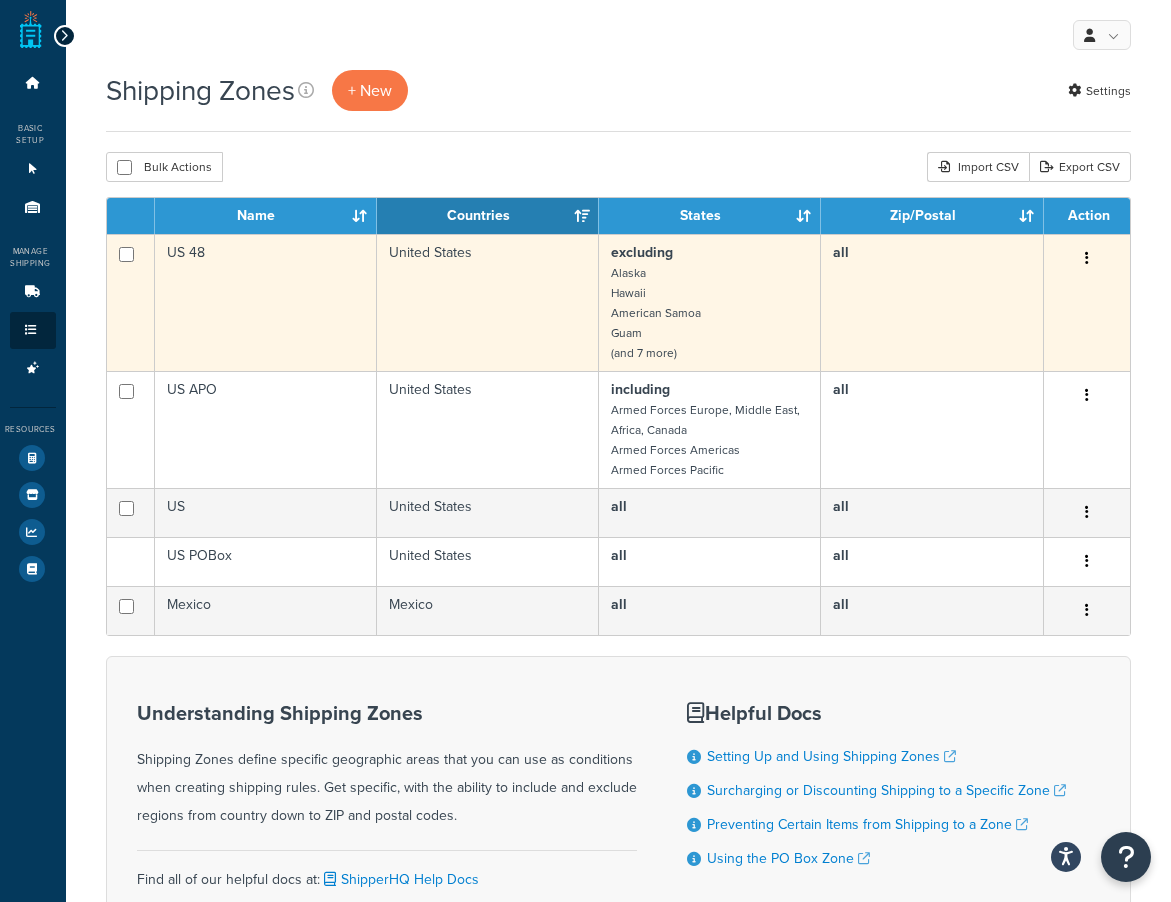 click at bounding box center (1087, 258) 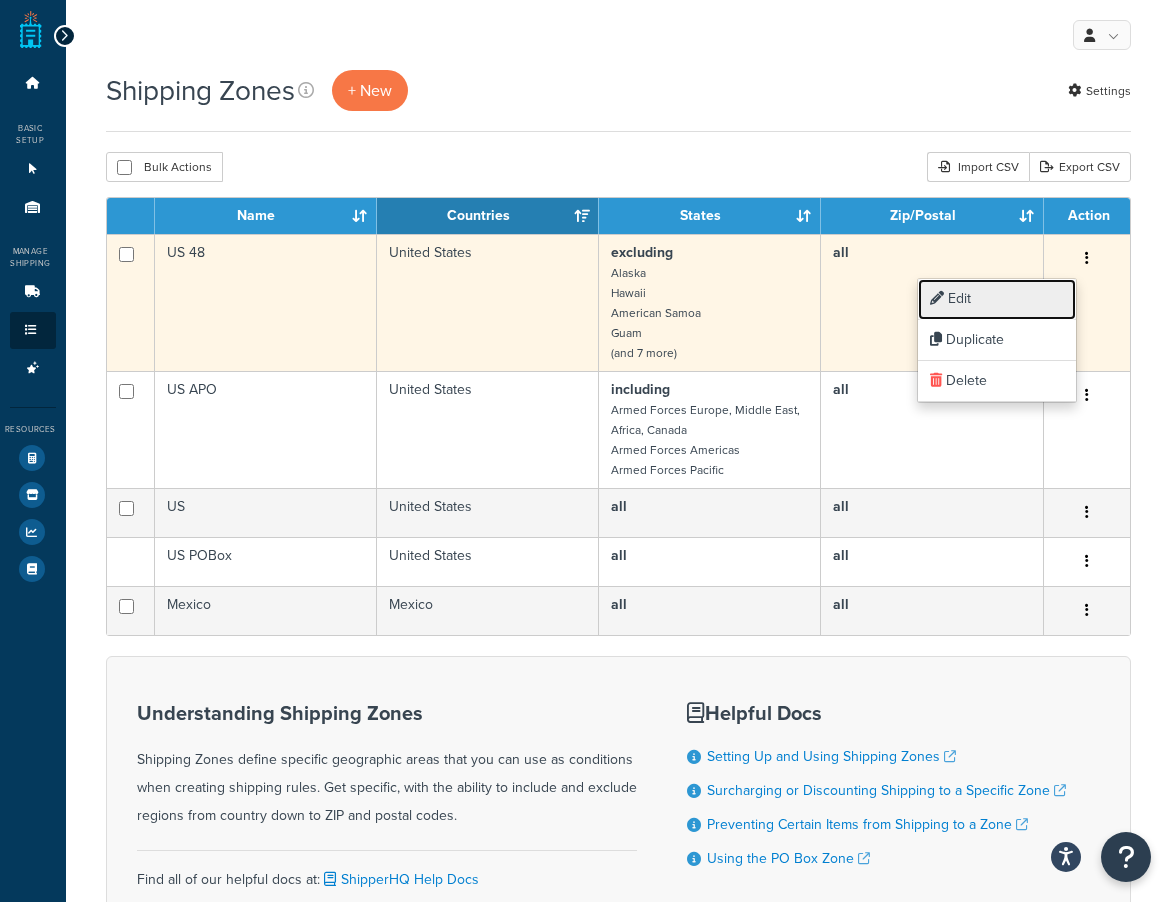 click on "Edit" at bounding box center [997, 299] 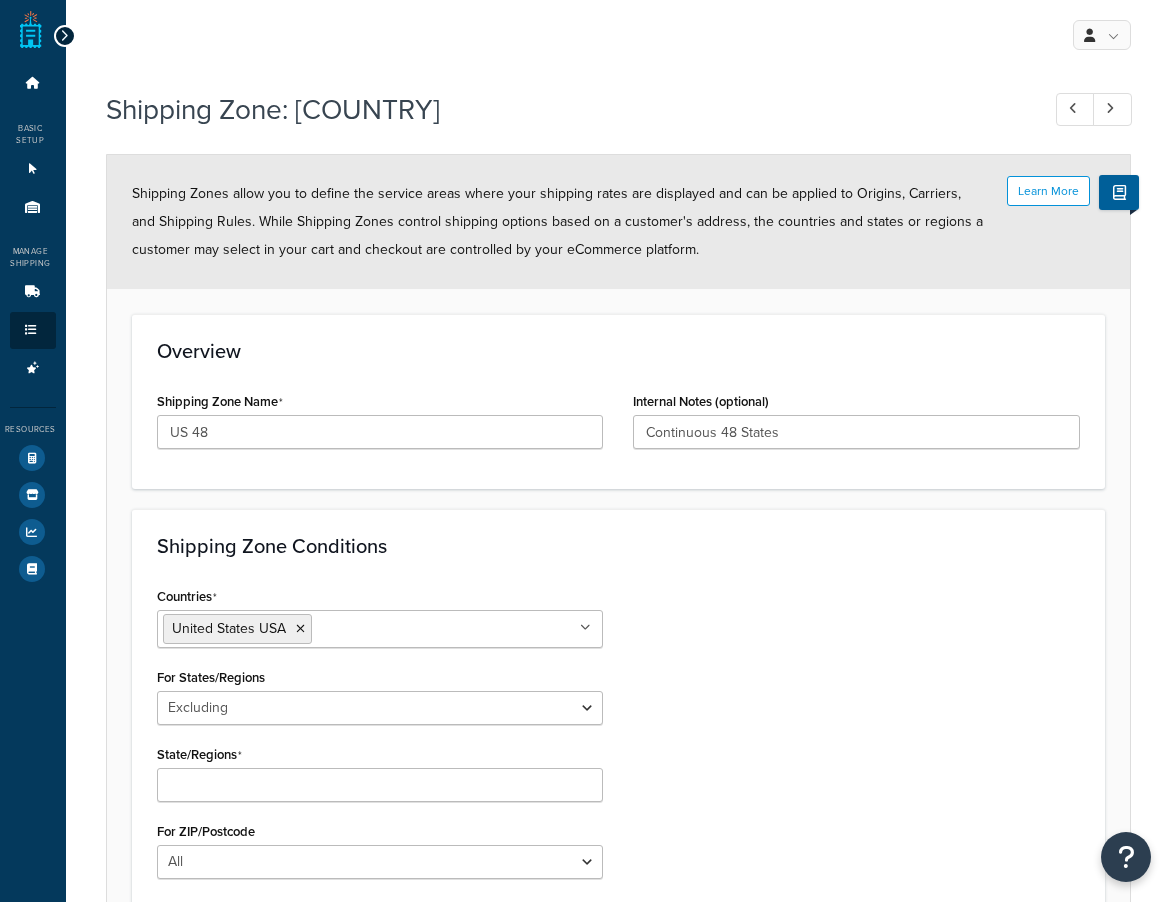 select on "excluding" 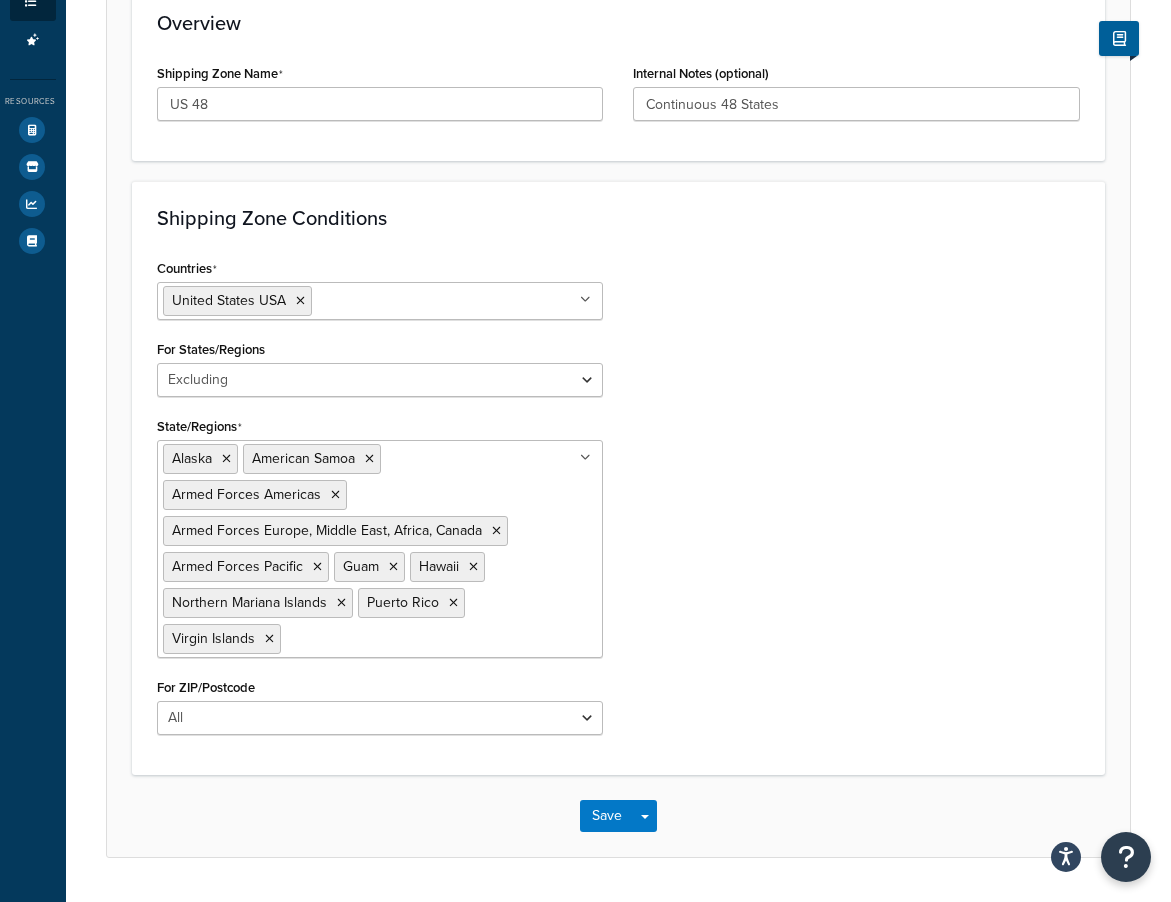 scroll, scrollTop: 0, scrollLeft: 0, axis: both 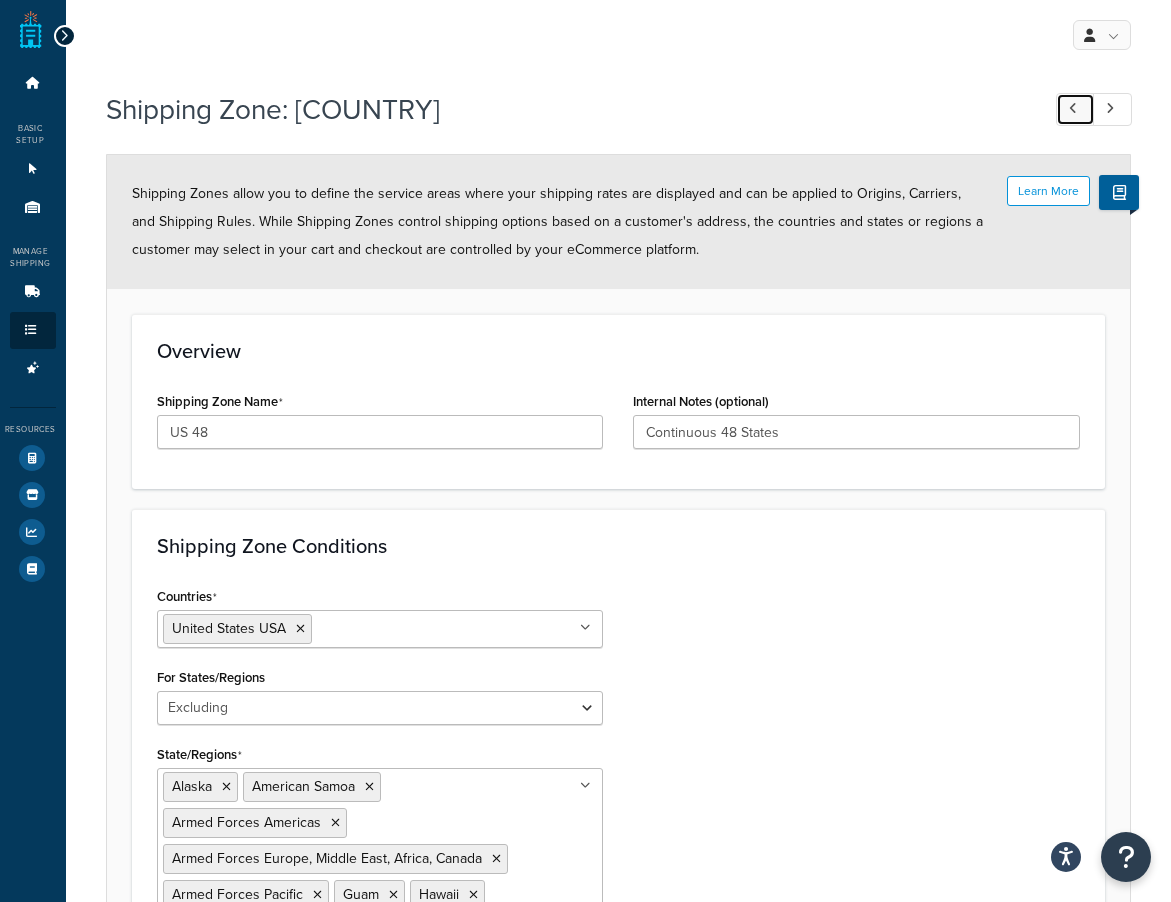 click at bounding box center (1073, 108) 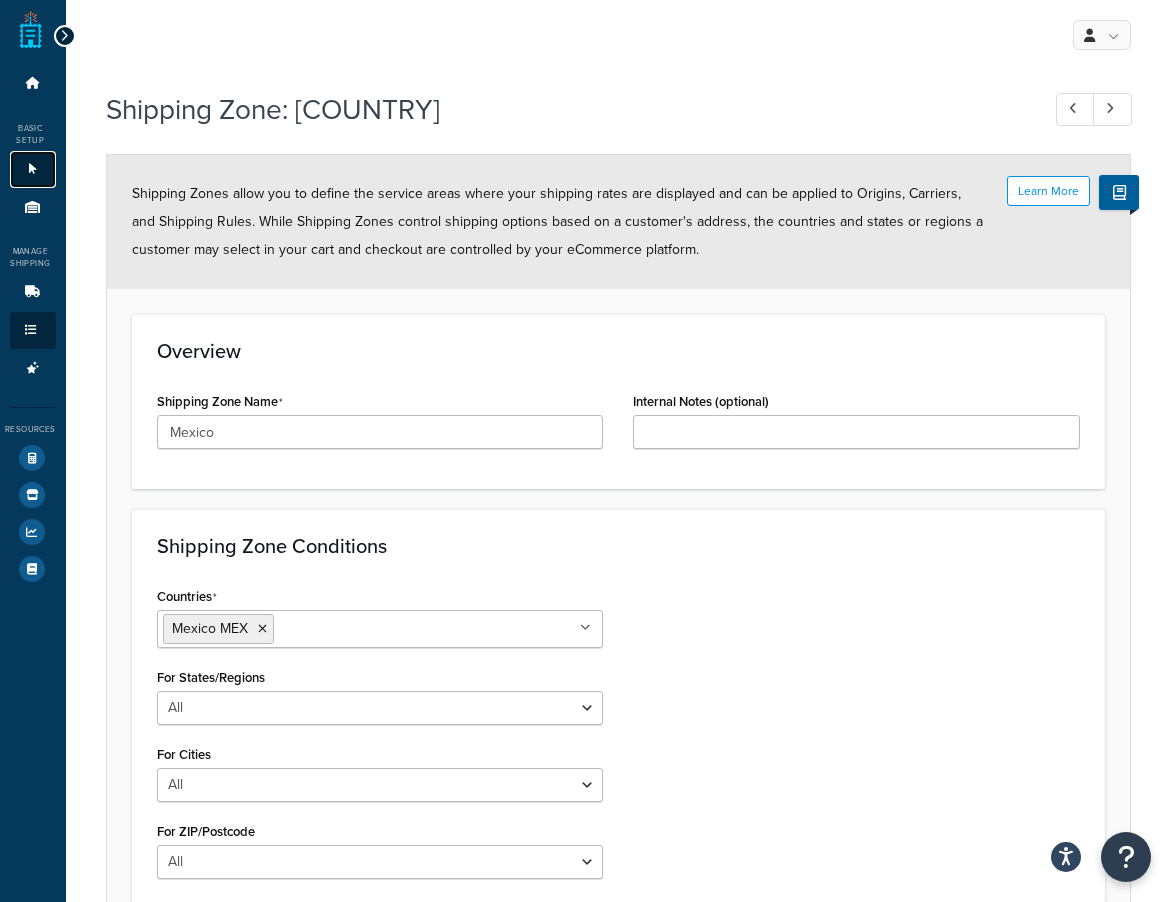 click at bounding box center (33, 169) 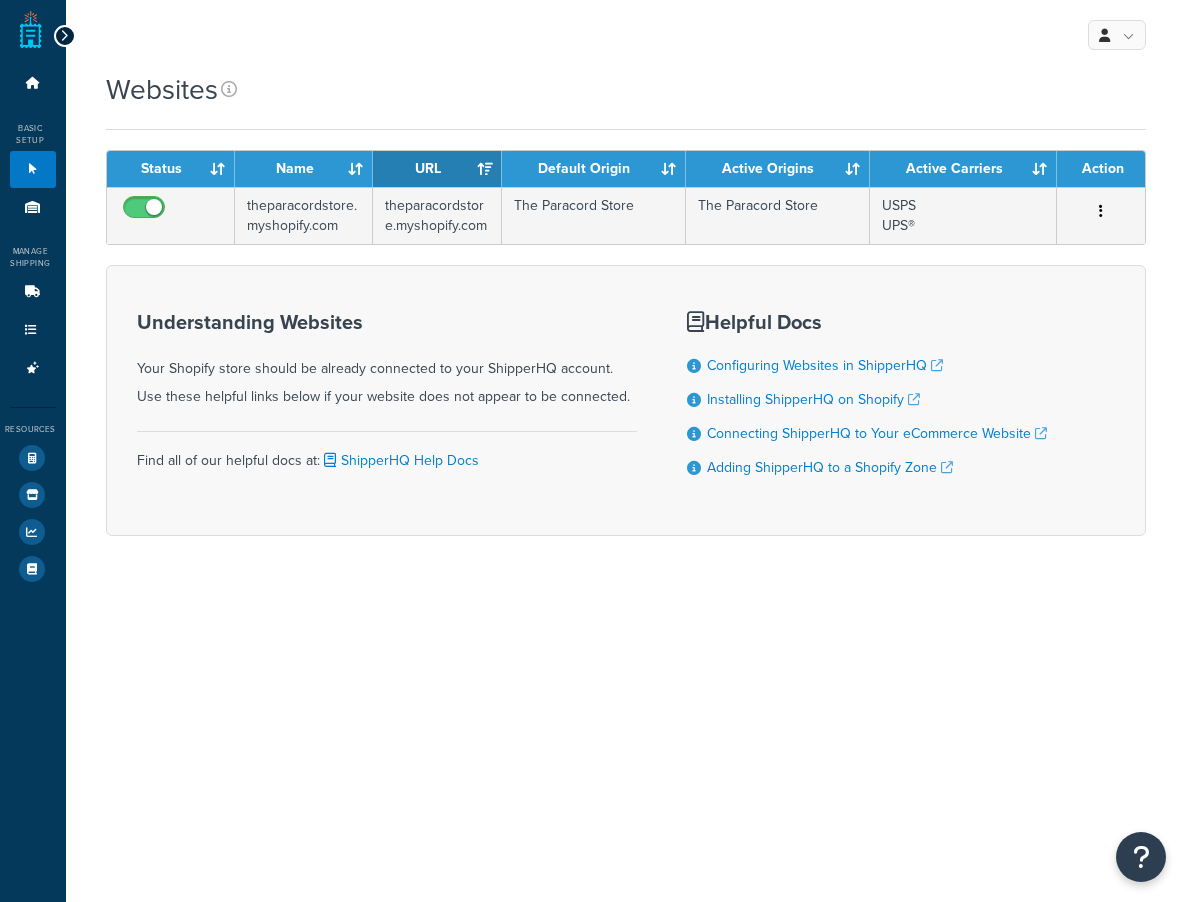 scroll, scrollTop: 0, scrollLeft: 0, axis: both 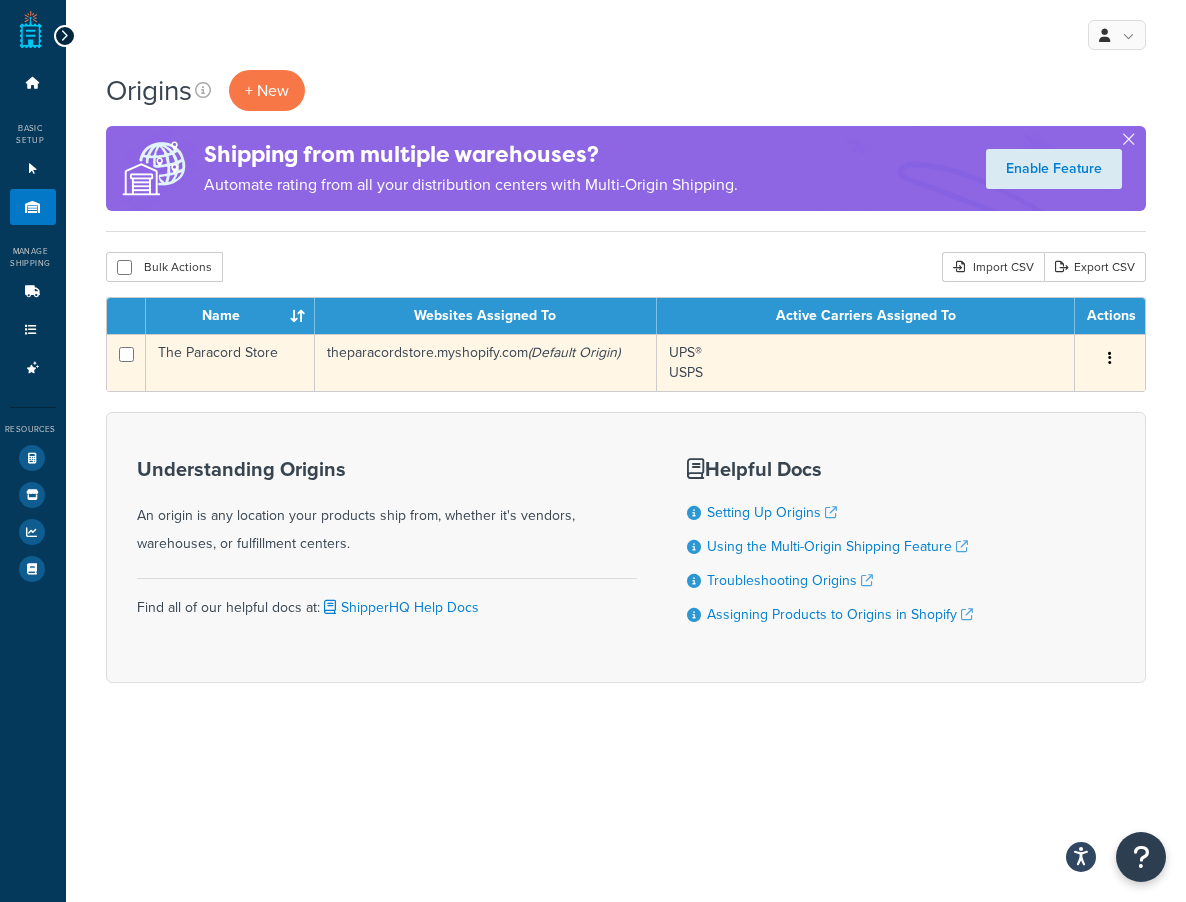 drag, startPoint x: 1120, startPoint y: 361, endPoint x: 1103, endPoint y: 361, distance: 17 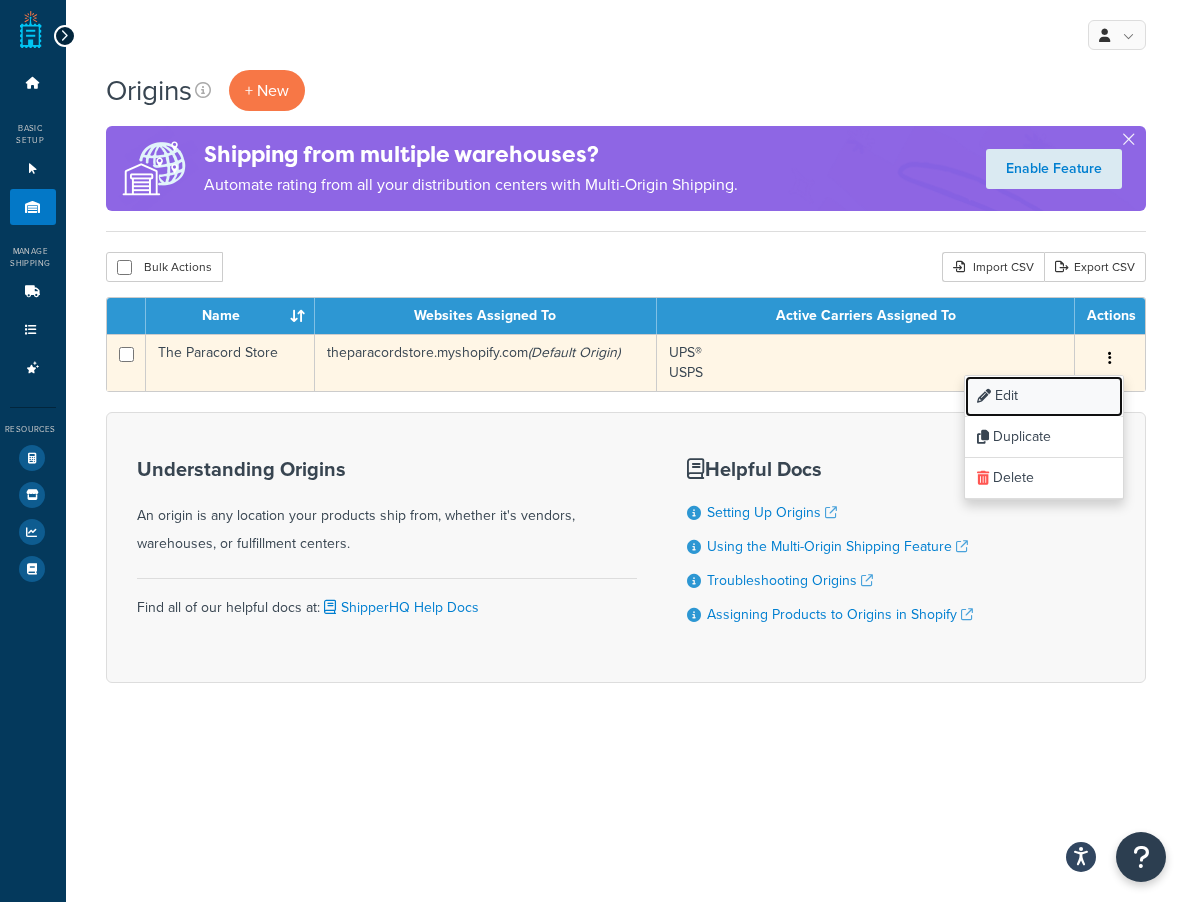 click on "Edit" at bounding box center (1044, 396) 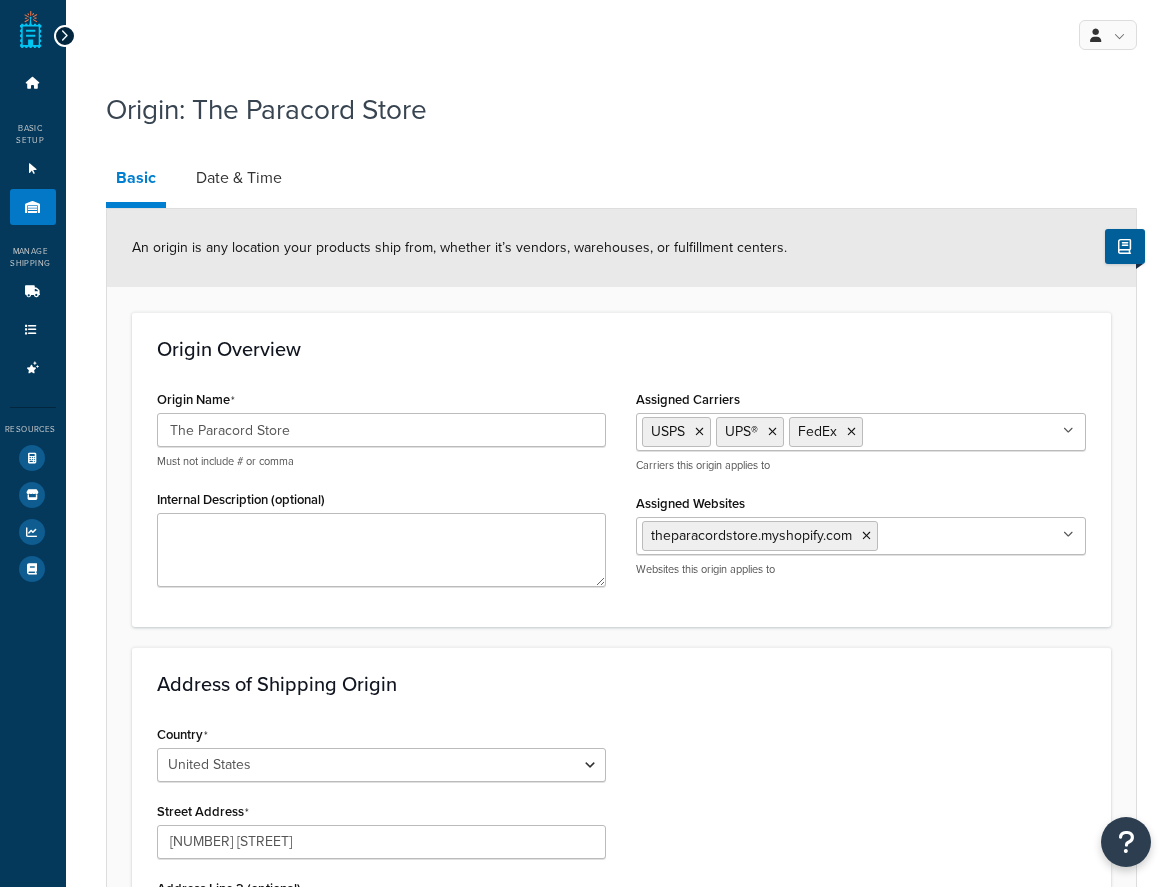 select on "38" 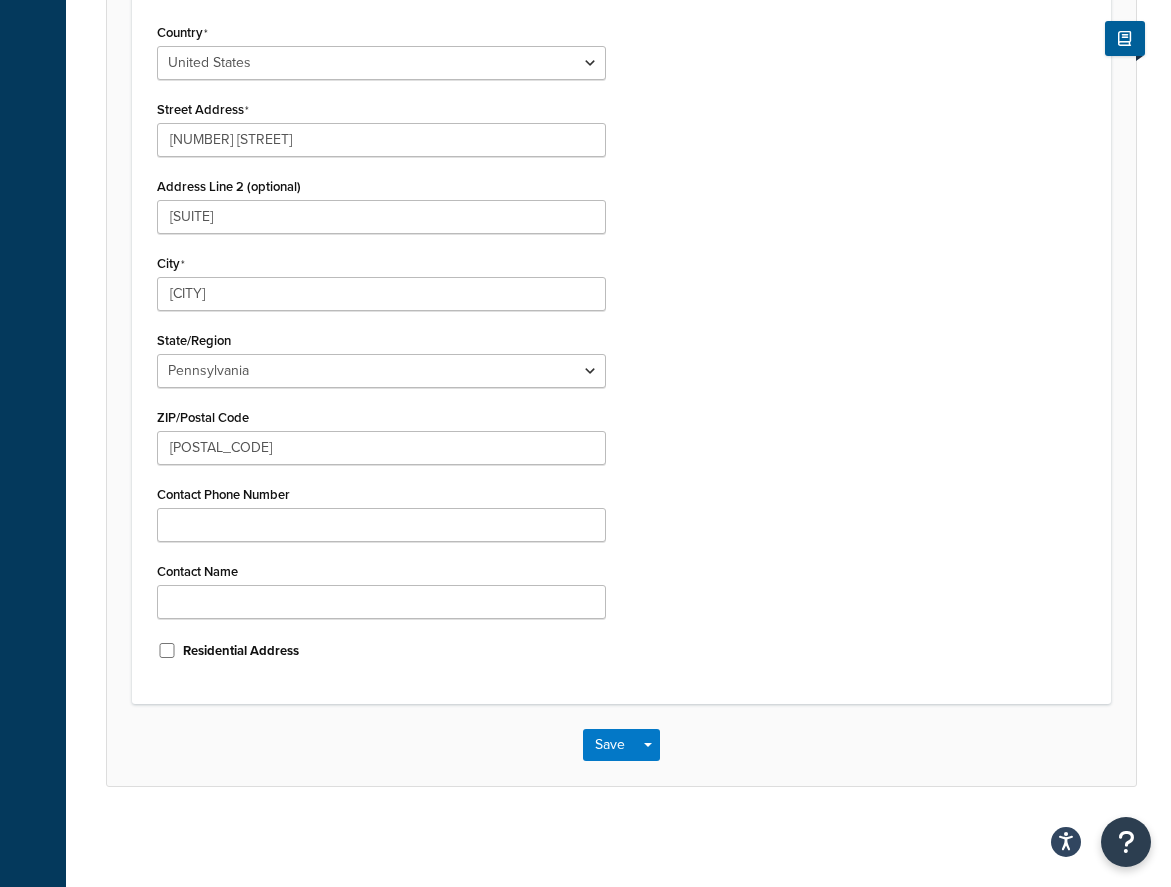 scroll, scrollTop: 0, scrollLeft: 0, axis: both 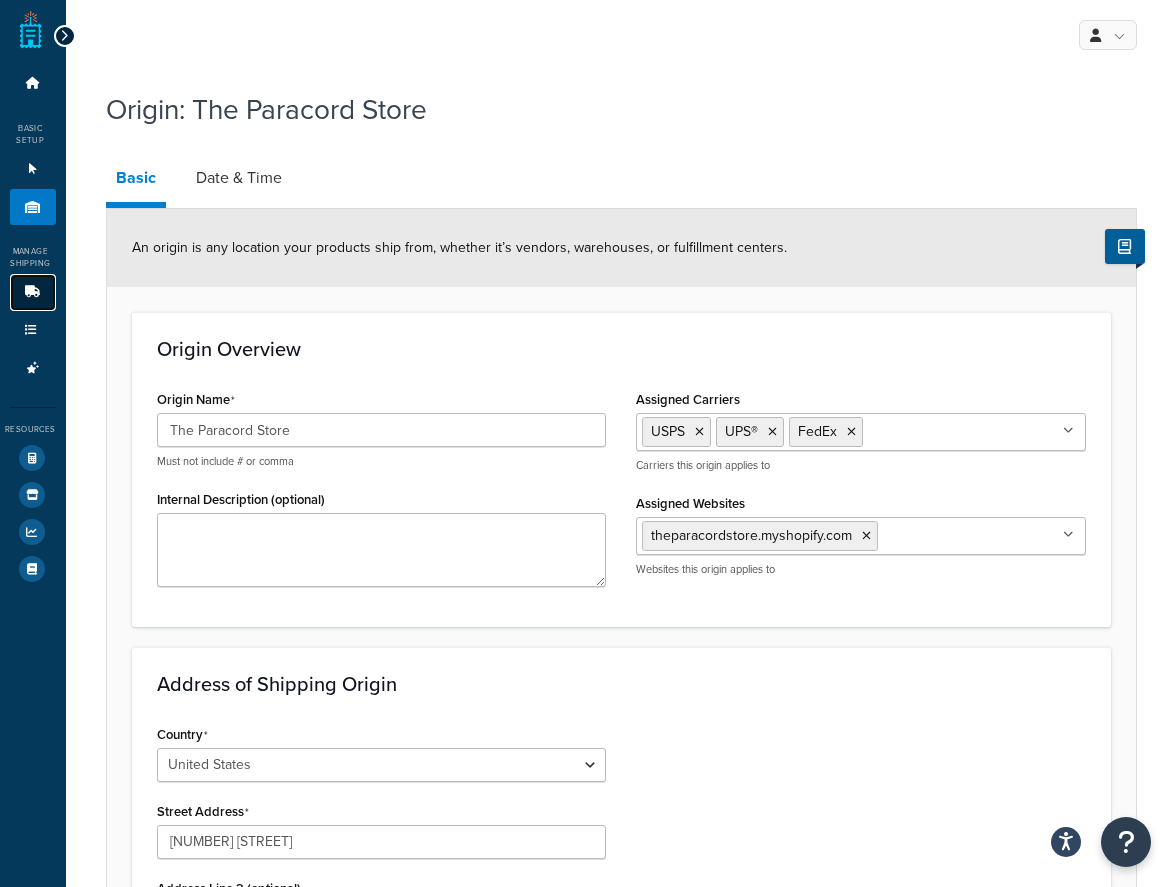 click at bounding box center (33, 292) 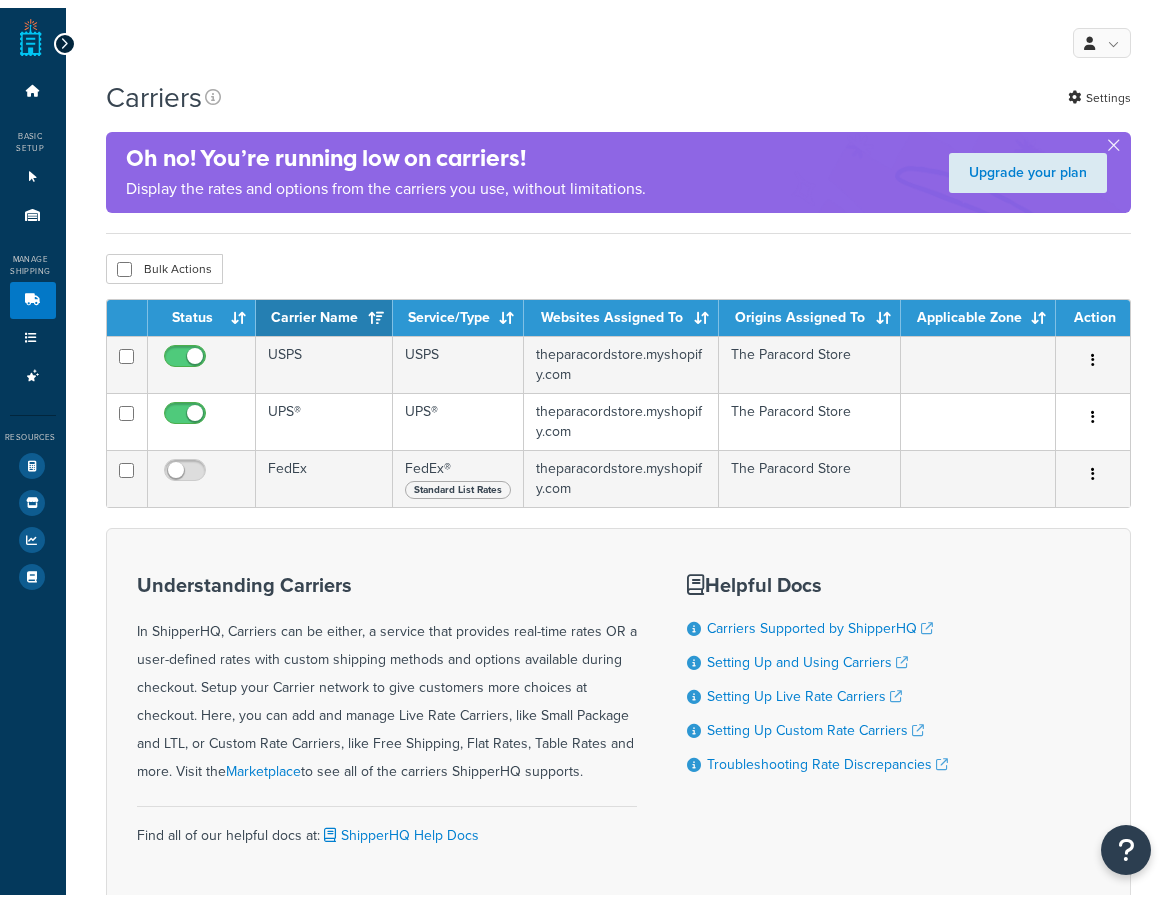 scroll, scrollTop: 0, scrollLeft: 0, axis: both 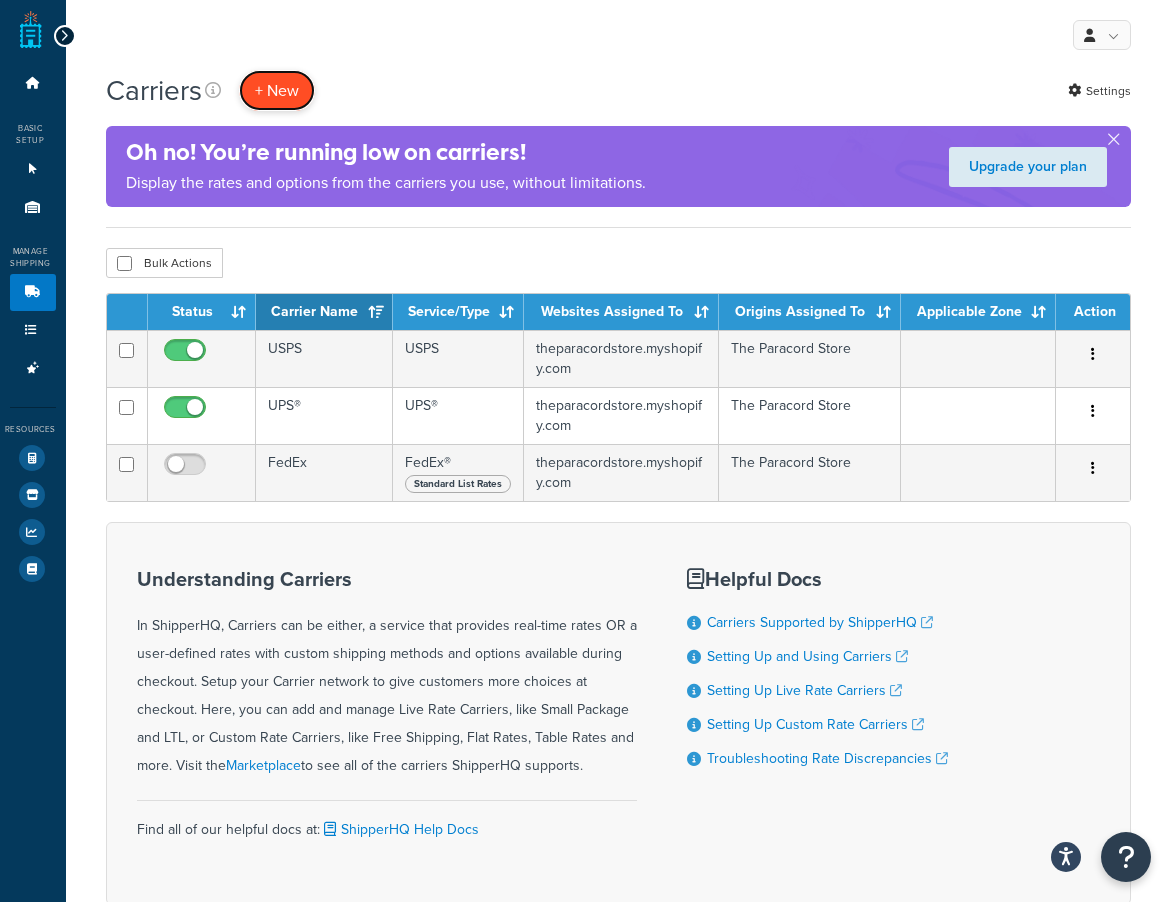 click on "+ New" at bounding box center [277, 90] 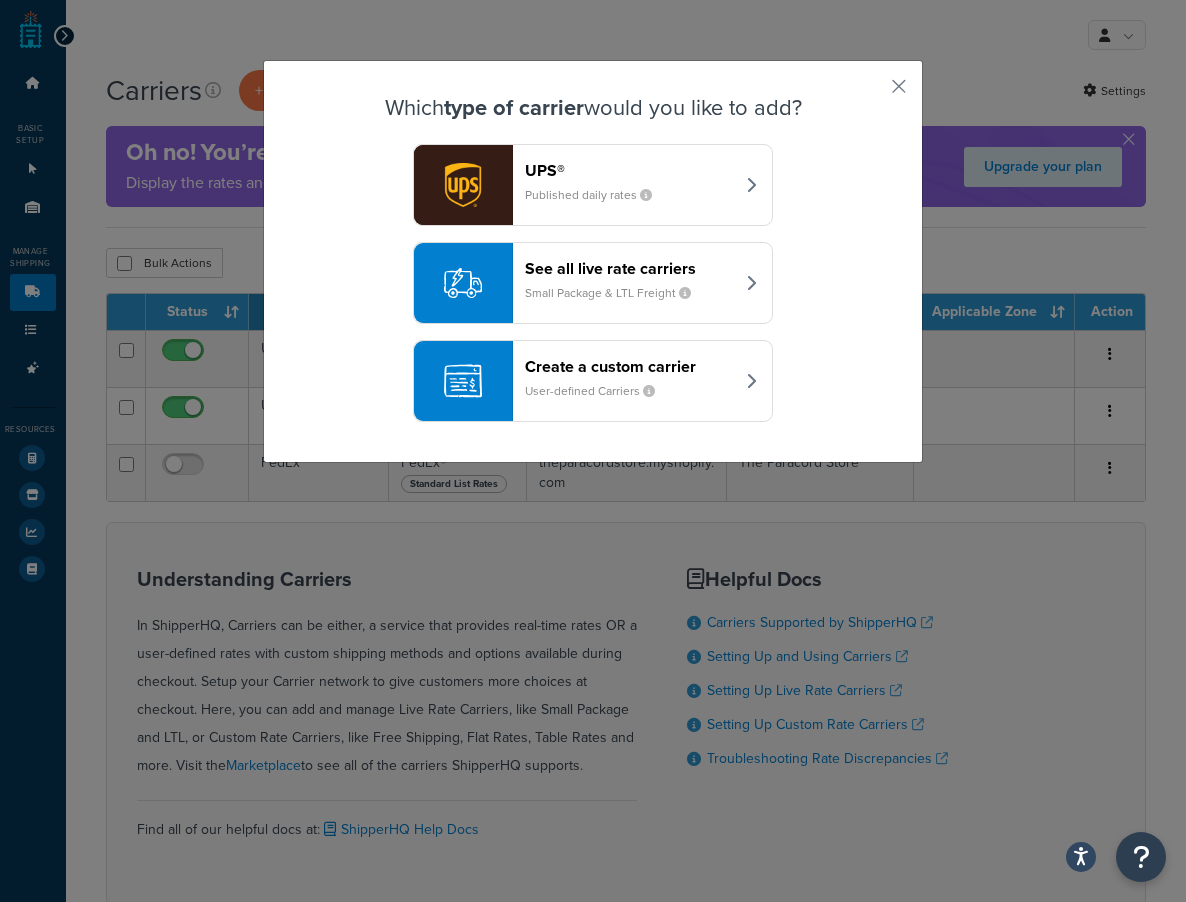 click on "Create a custom carrier" at bounding box center [629, 366] 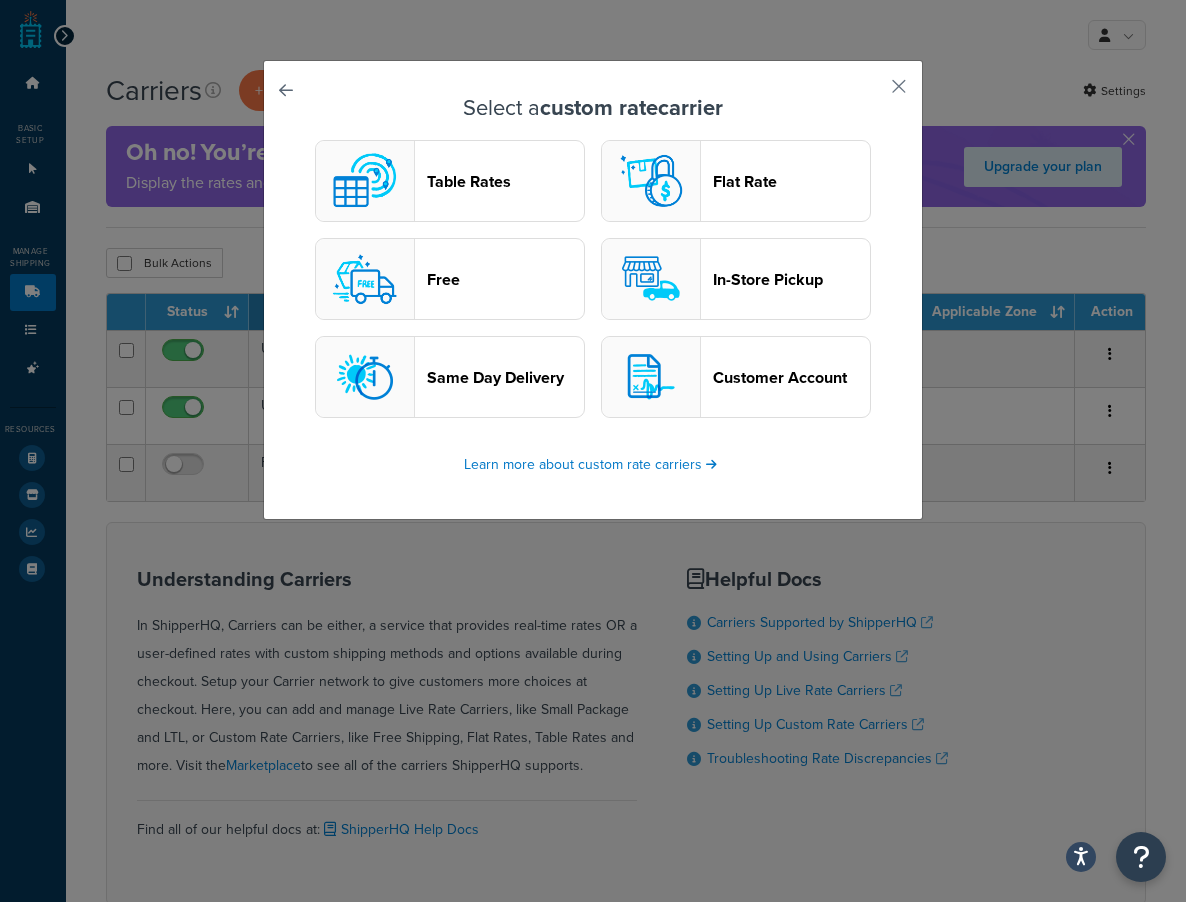 click on "Free" at bounding box center [505, 279] 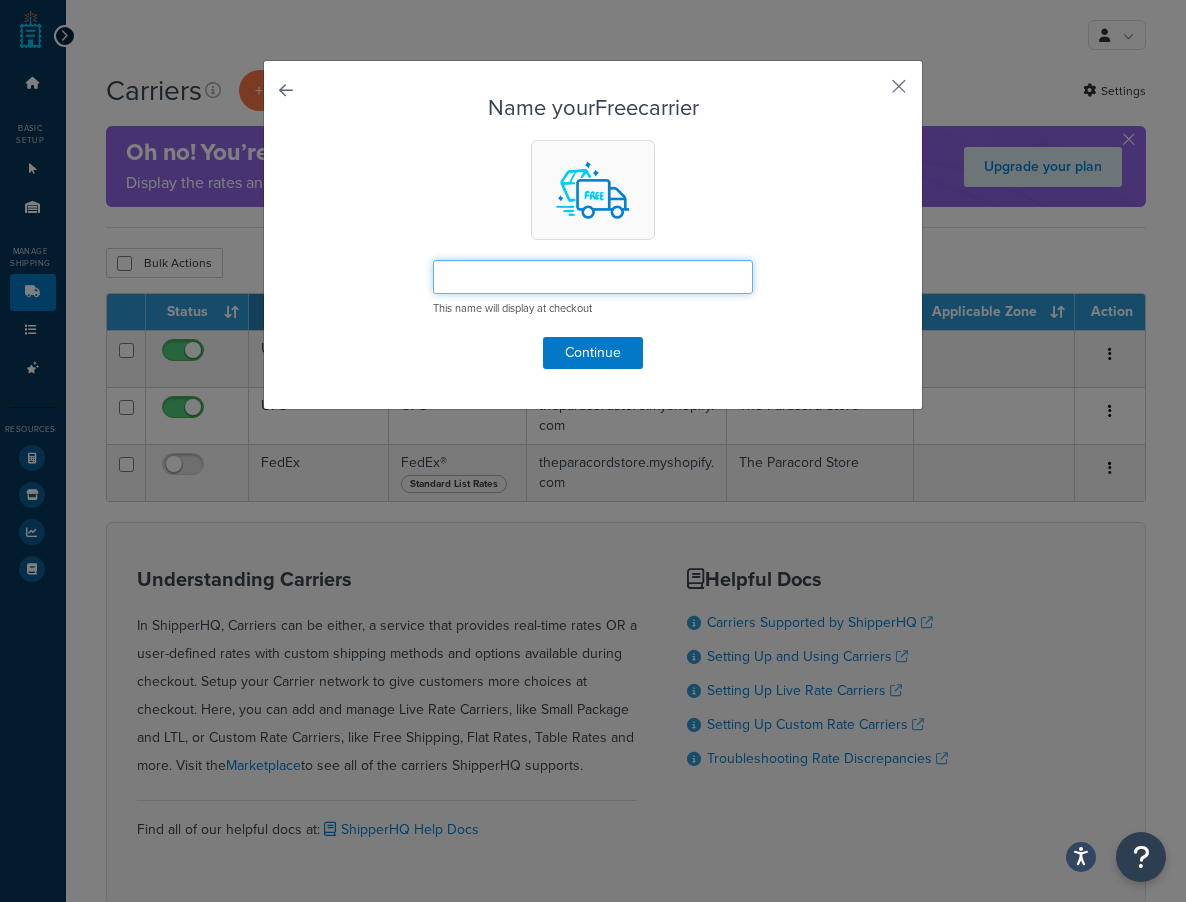 click at bounding box center [593, 277] 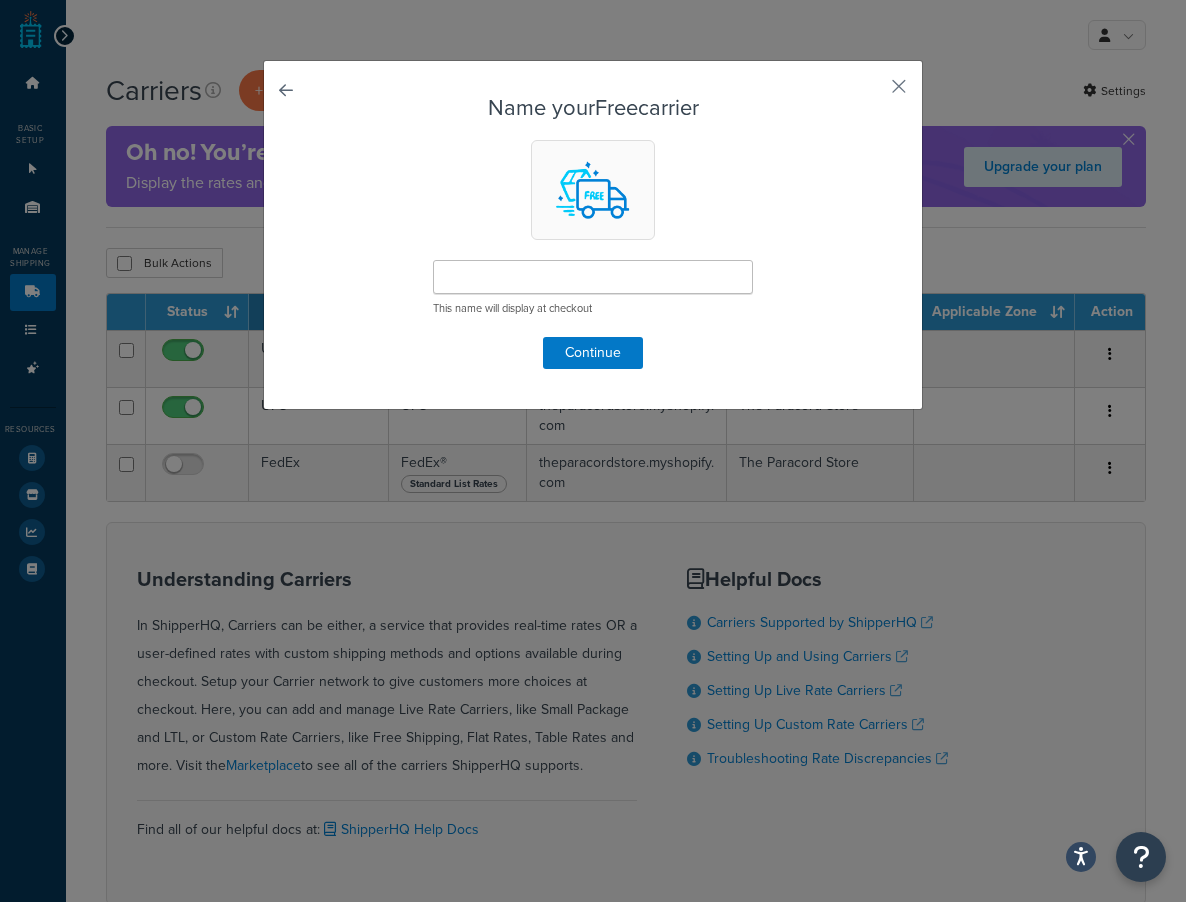 click on "Name your  Free  carrier   This name will display at checkout Continue" at bounding box center [593, 232] 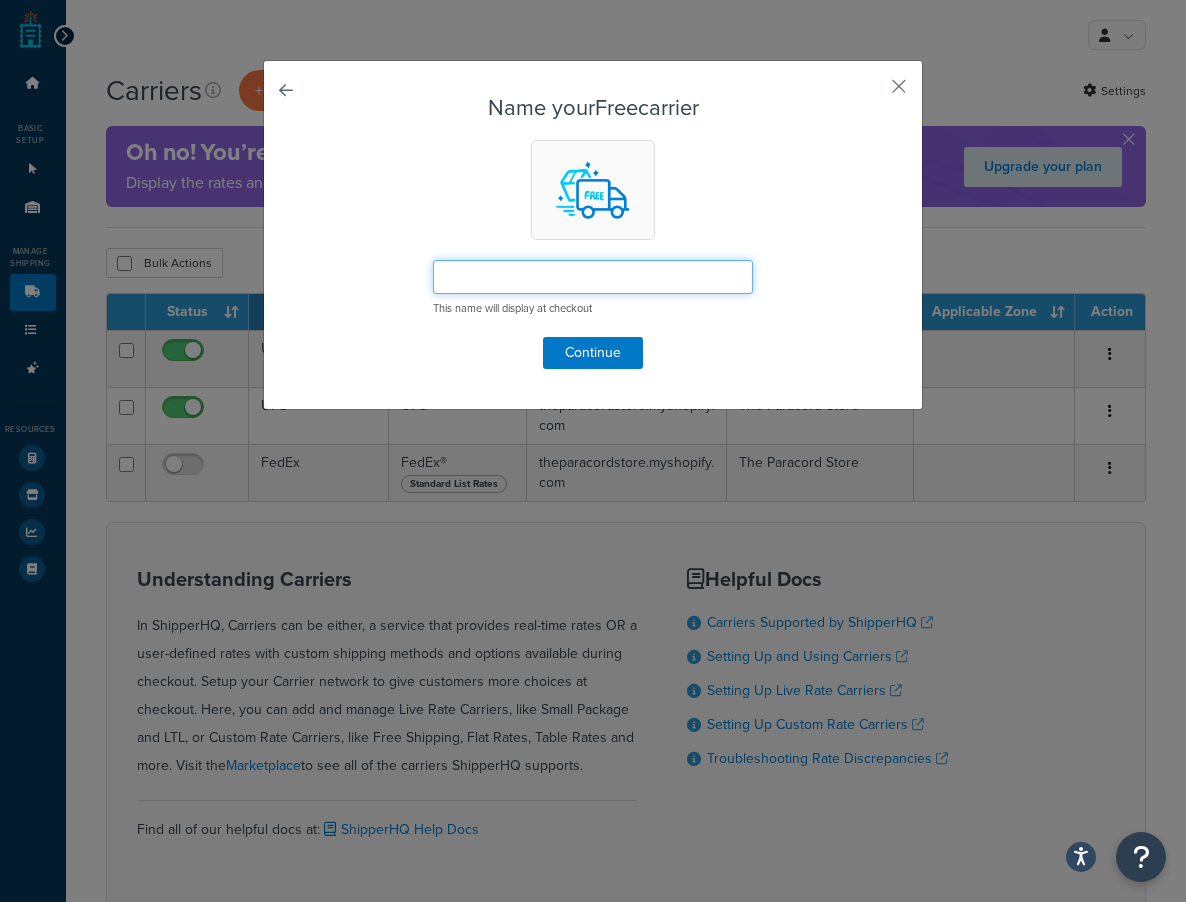 click at bounding box center [593, 277] 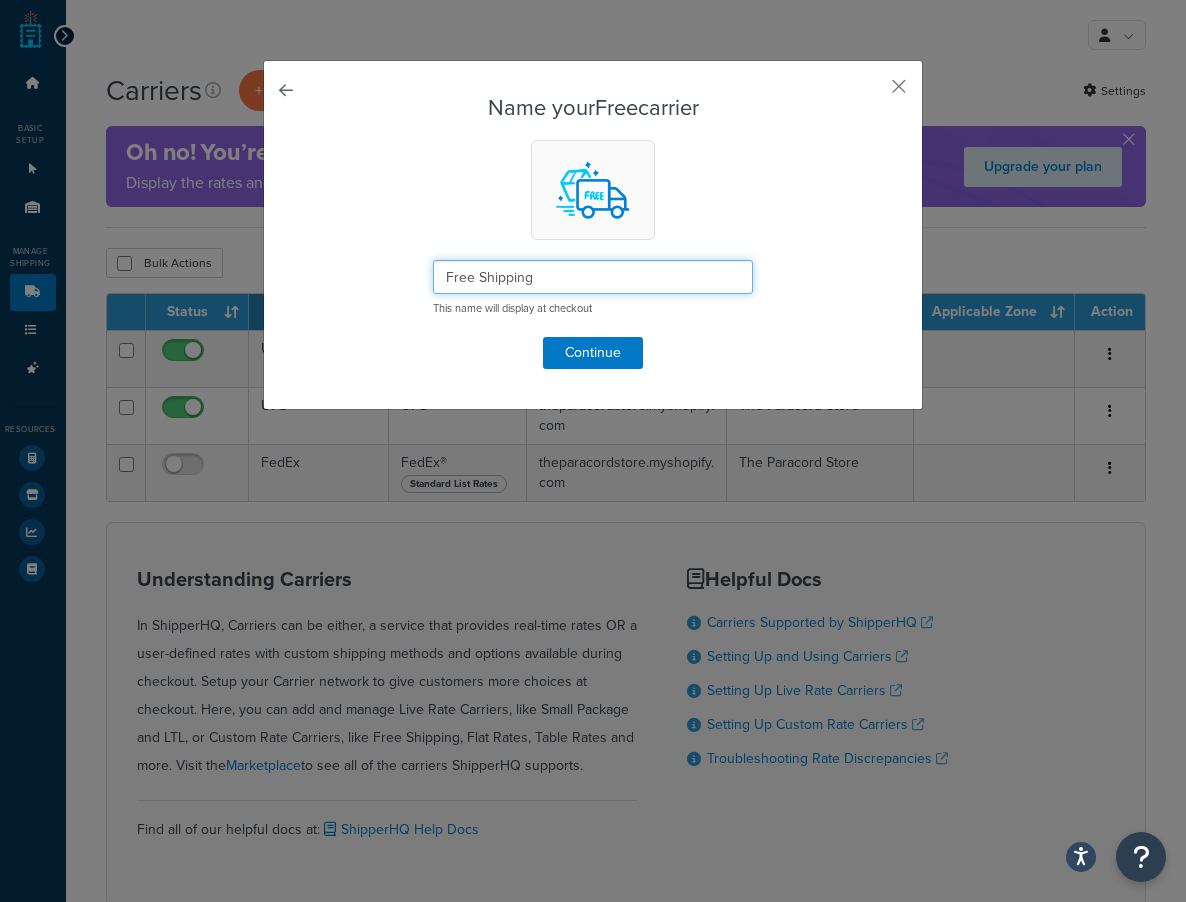type on "Free Shipping" 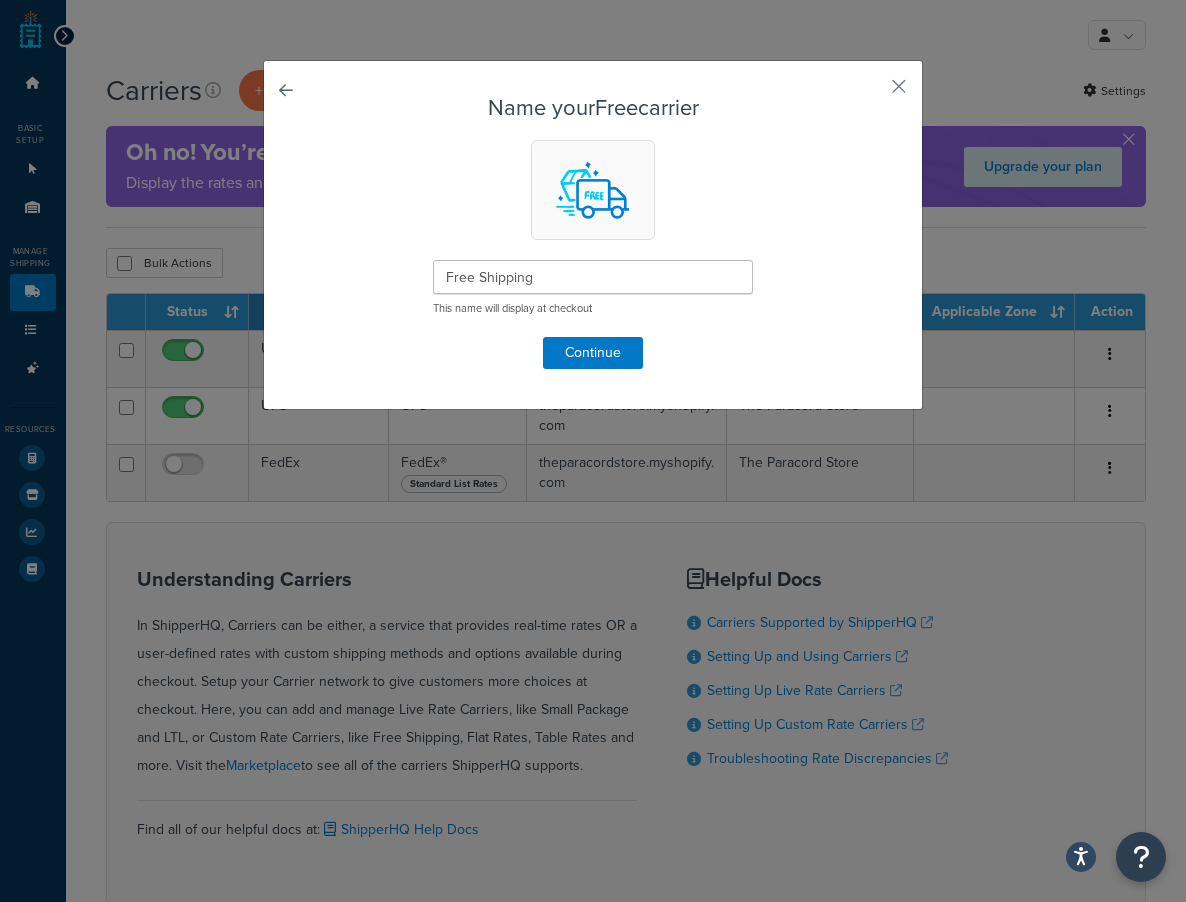 click on "Name your  Free  carrier   Free Shipping This name will display at checkout Continue" at bounding box center [593, 232] 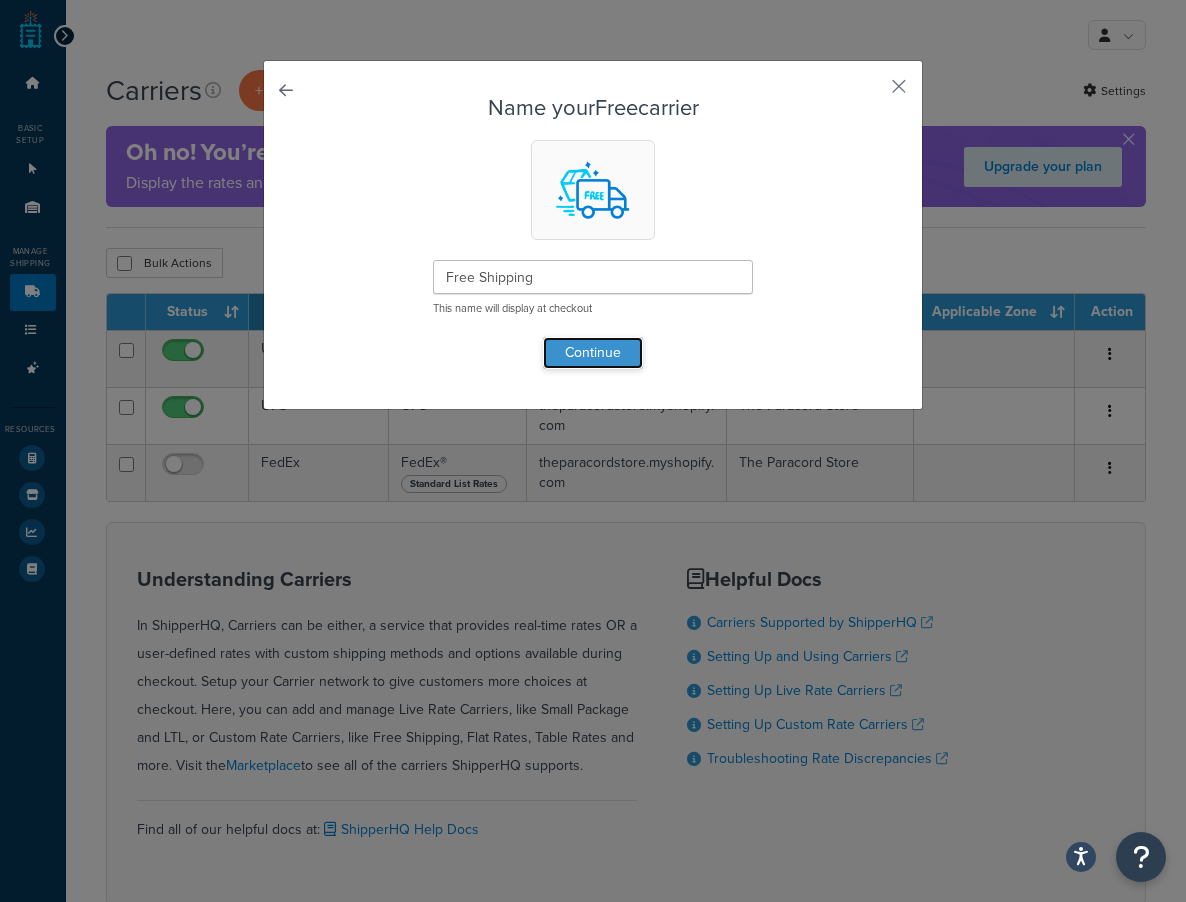 click on "Continue" at bounding box center (593, 353) 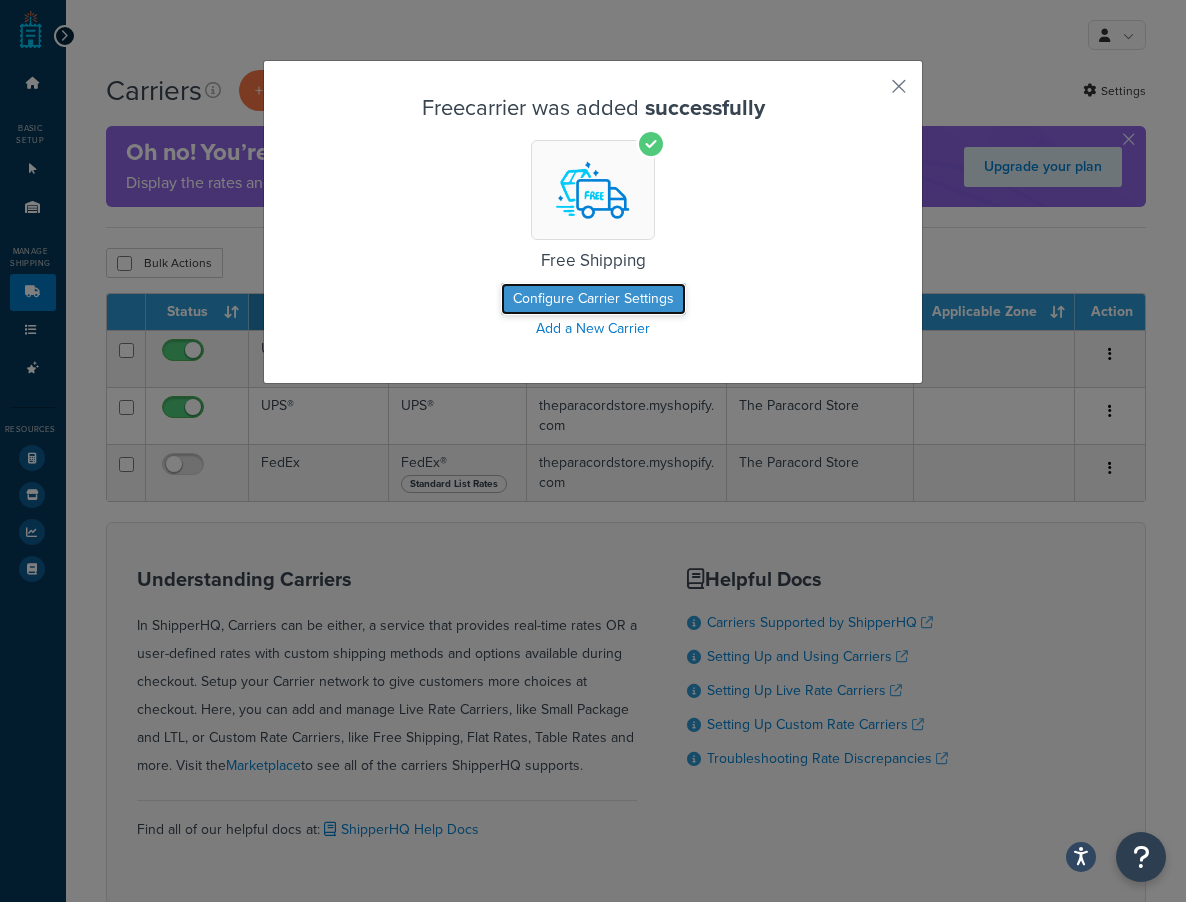 click on "Configure Carrier Settings" at bounding box center (593, 299) 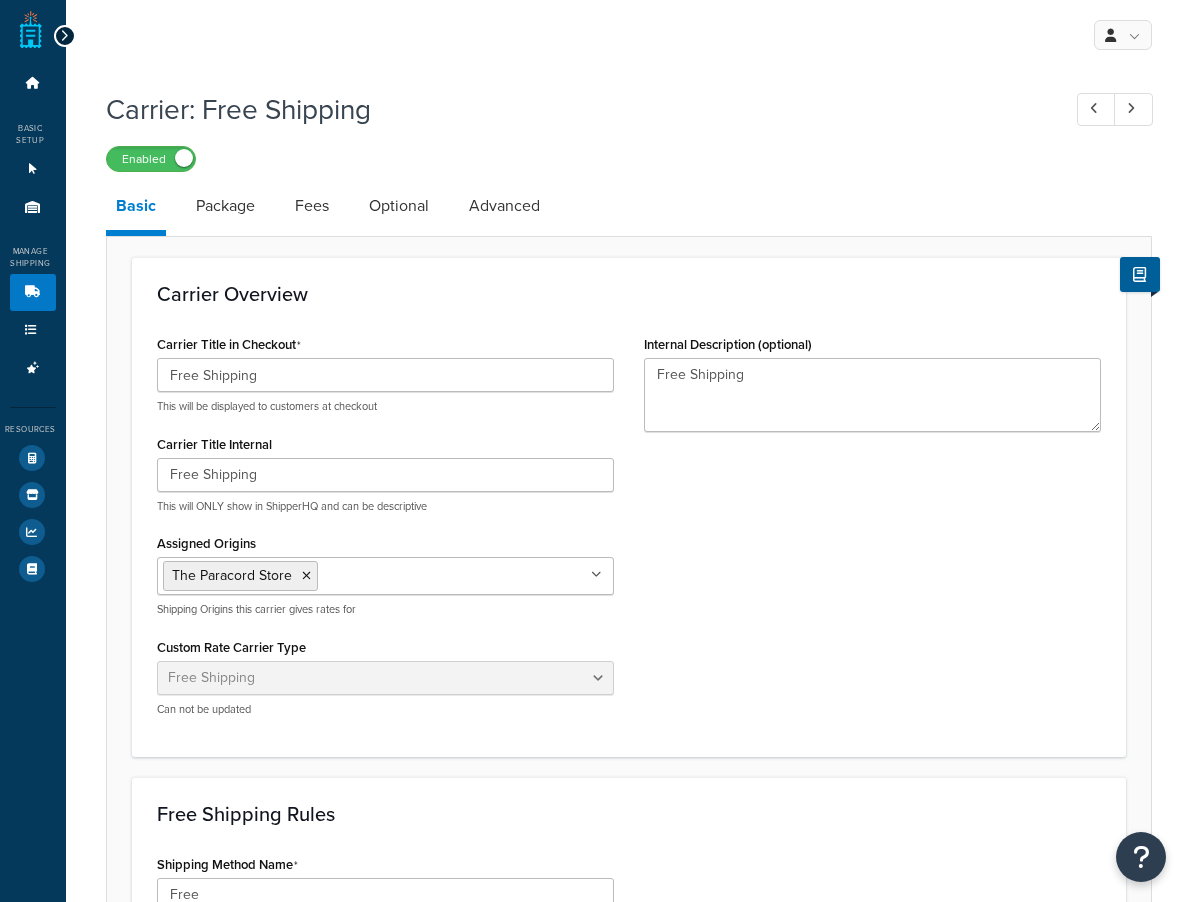 select on "free" 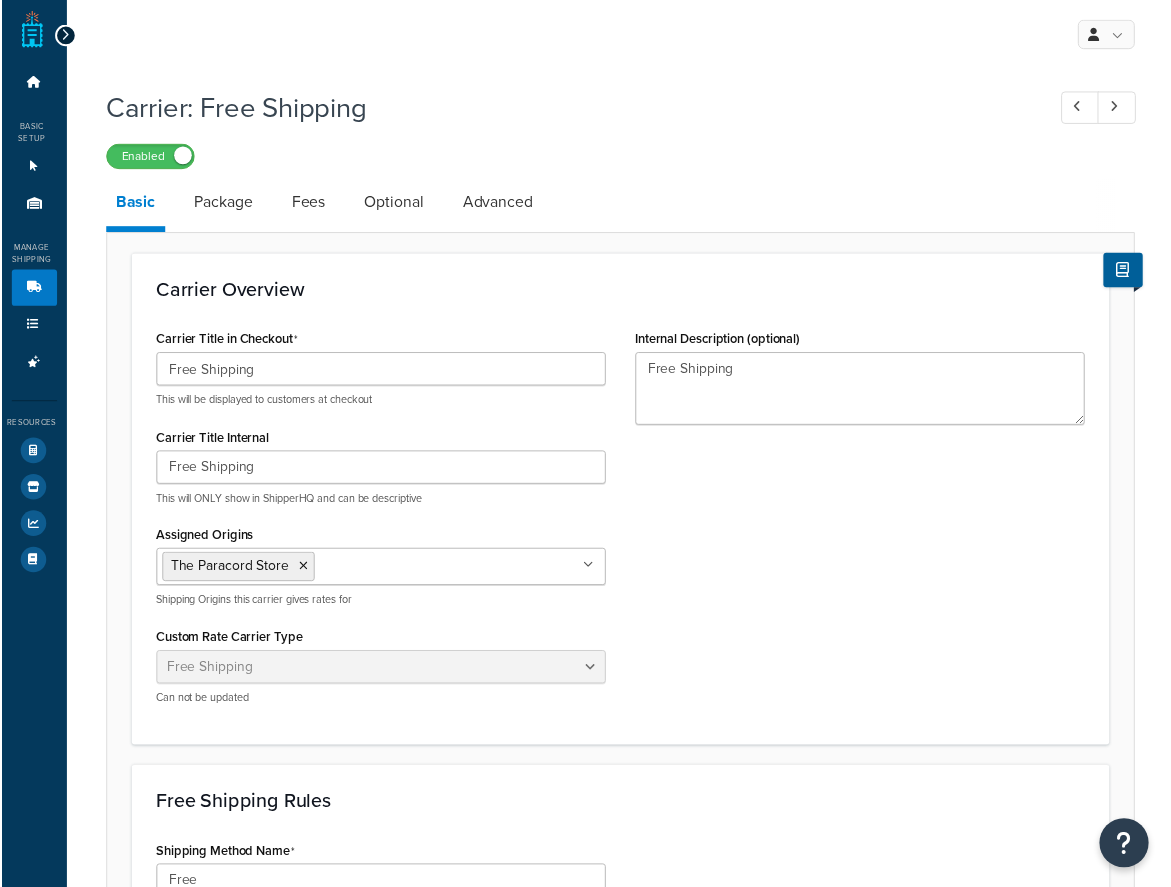 scroll, scrollTop: 0, scrollLeft: 0, axis: both 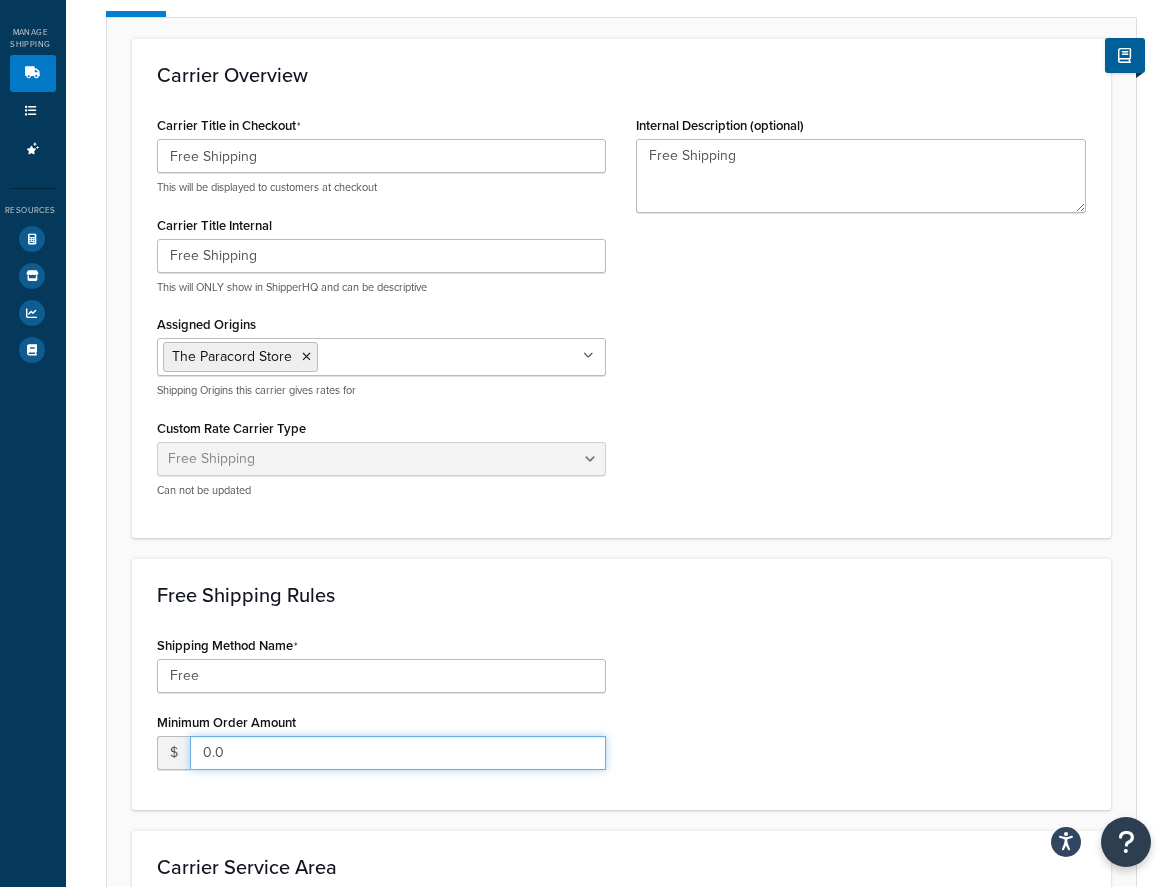 click on "0.0" at bounding box center [398, 753] 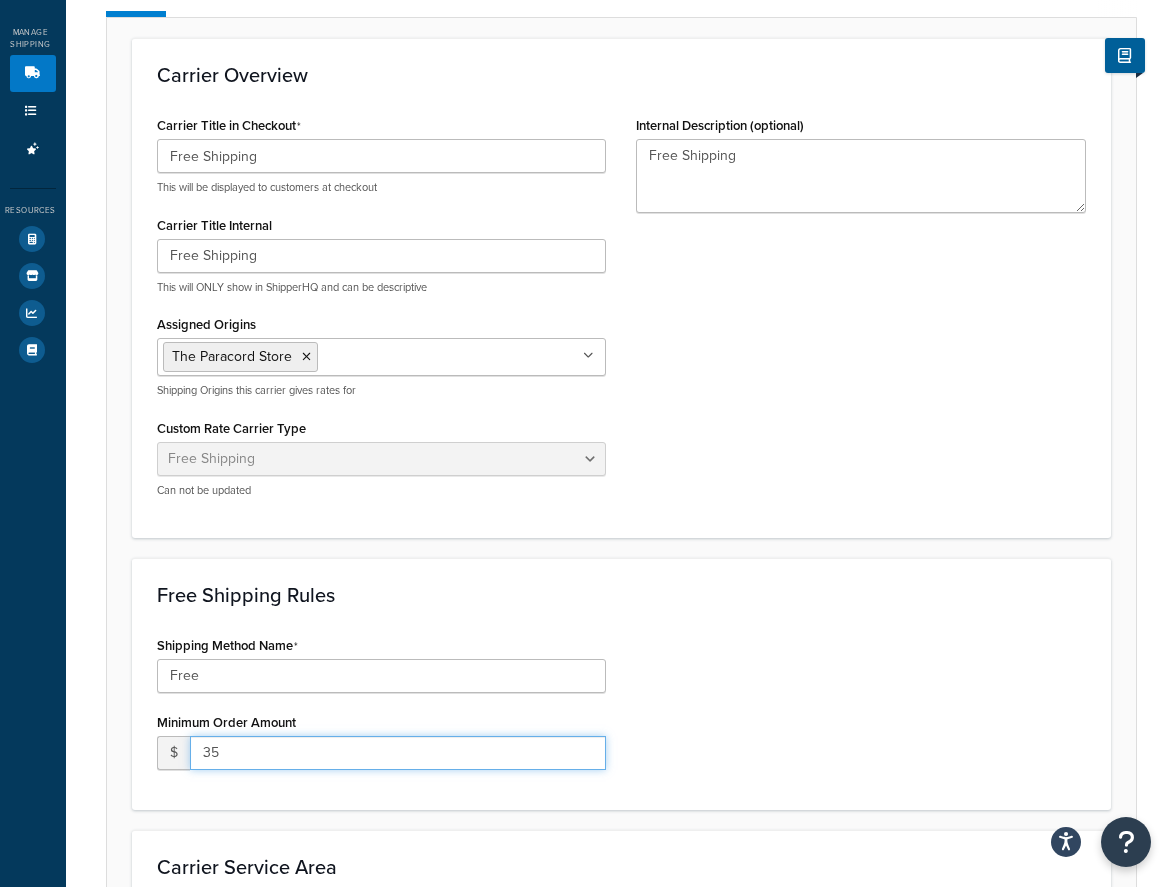 type on "35" 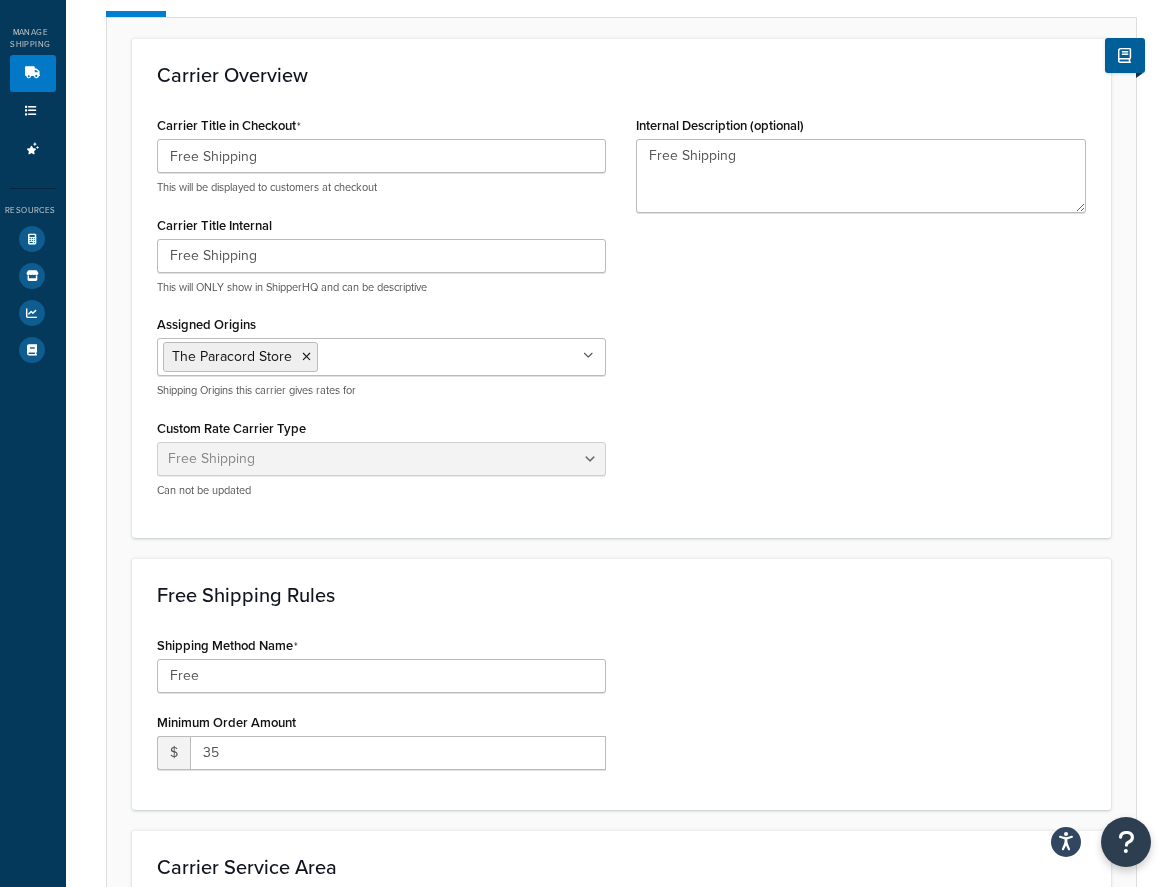 click on "Shipping Method Name   Free Minimum Order Amount   $ 35" at bounding box center [621, 708] 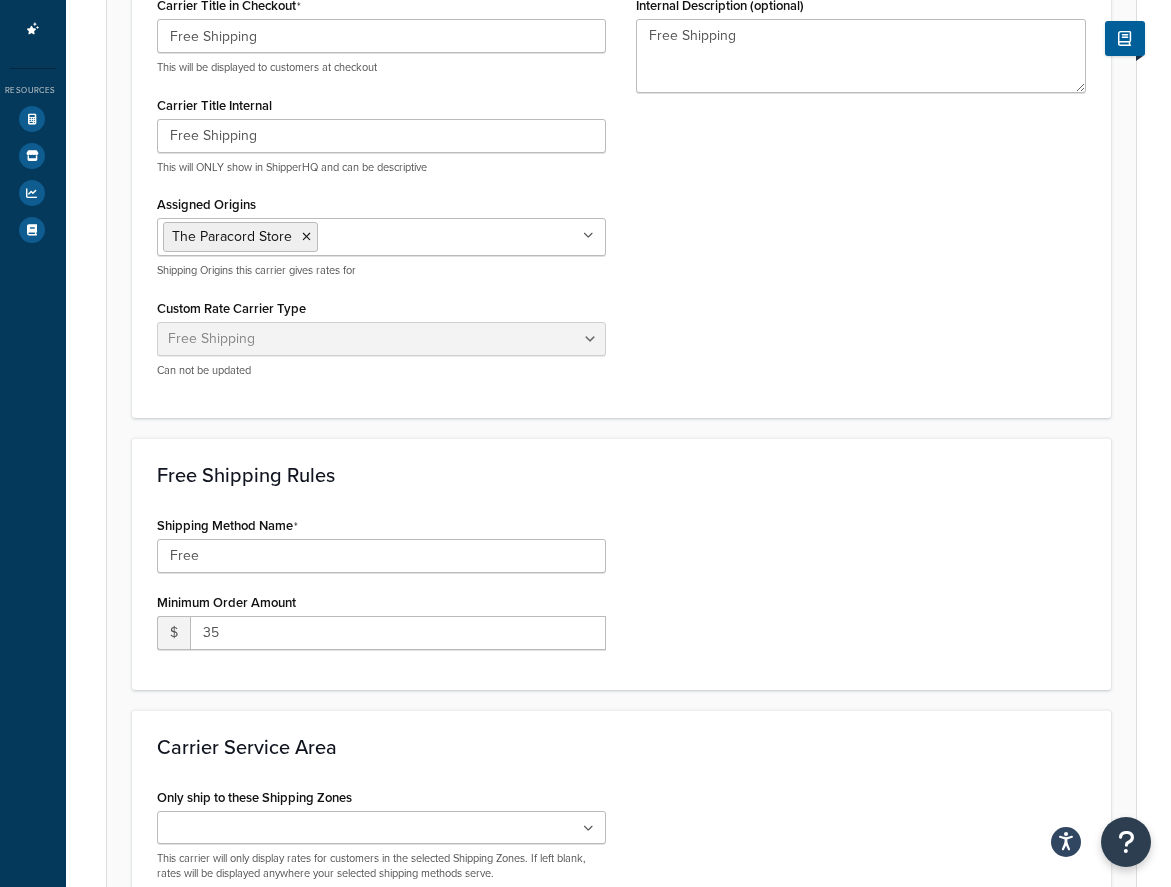scroll, scrollTop: 430, scrollLeft: 0, axis: vertical 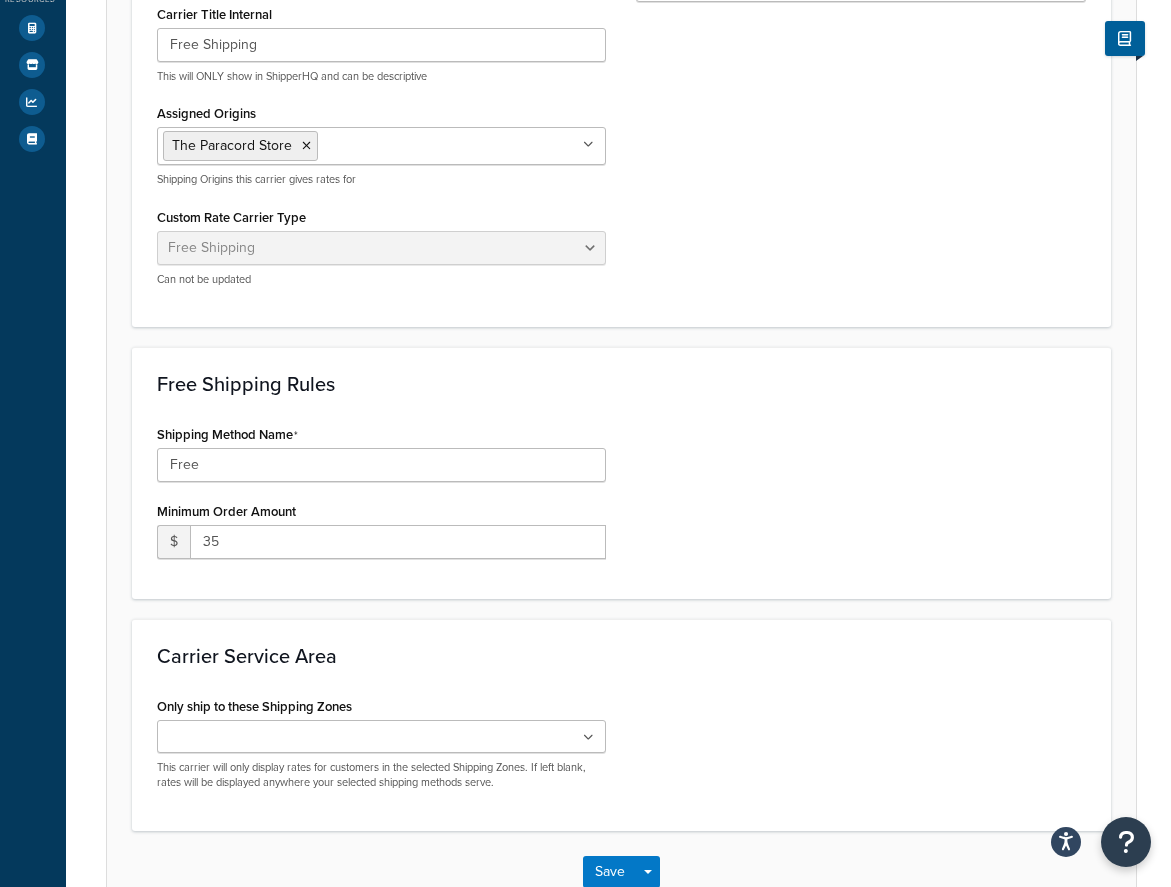 click on "This carrier will only display rates for customers in the selected Shipping Zones. If left blank, rates will be displayed anywhere your selected shipping methods serve." at bounding box center [382, 775] 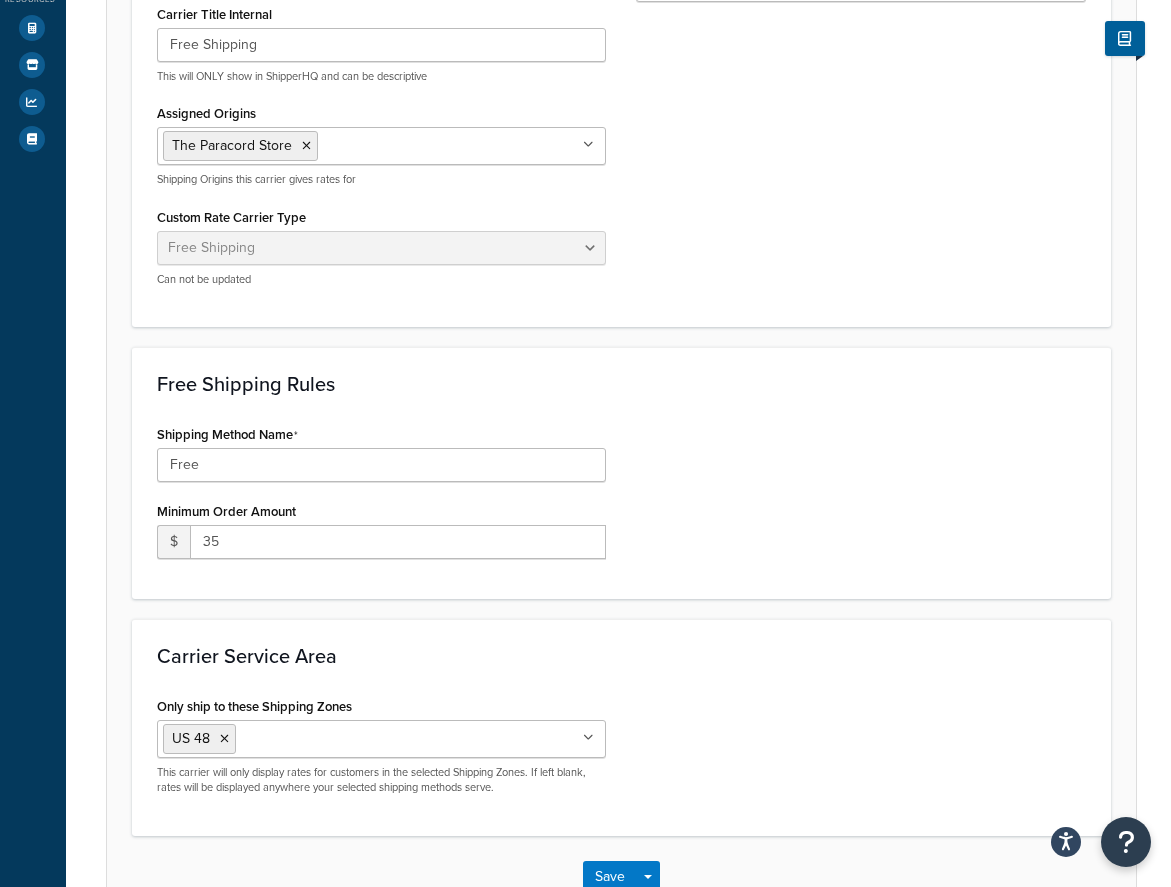 click on "Carrier Service Area Only ship to these Shipping Zones   US 48   US APO US Mexico US POBox Add New This carrier will only display rates for customers in the selected Shipping Zones. If left blank, rates will be displayed anywhere your selected shipping methods serve." at bounding box center (621, 727) 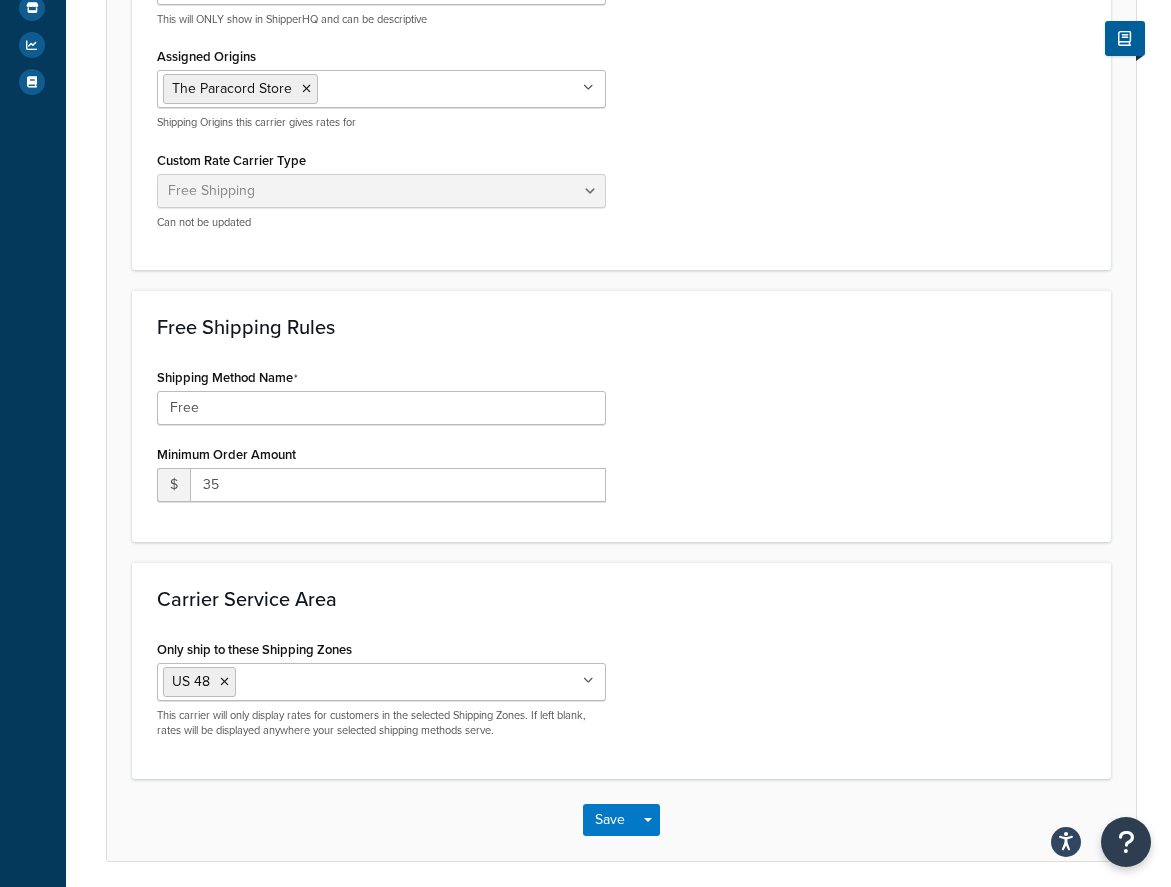 scroll, scrollTop: 189, scrollLeft: 0, axis: vertical 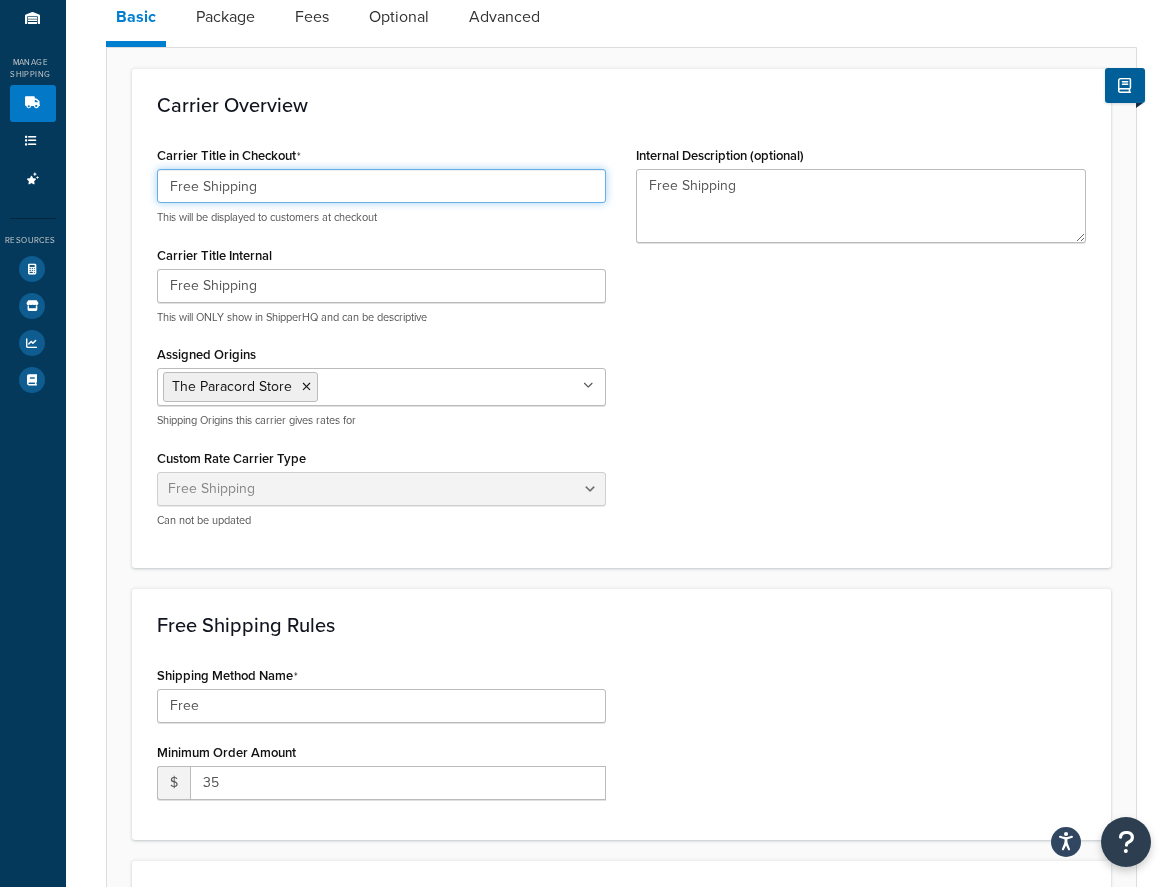 click on "Free Shipping" at bounding box center [382, 186] 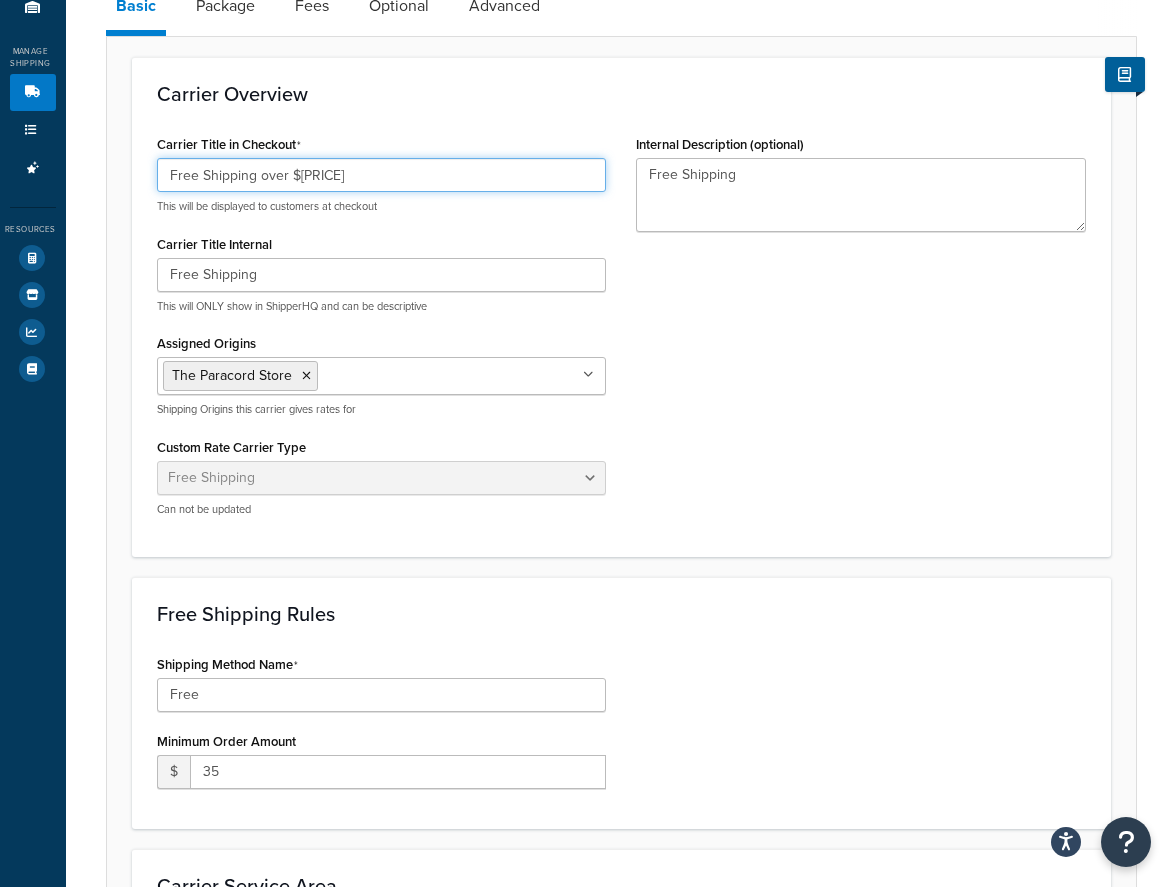 scroll, scrollTop: 0, scrollLeft: 0, axis: both 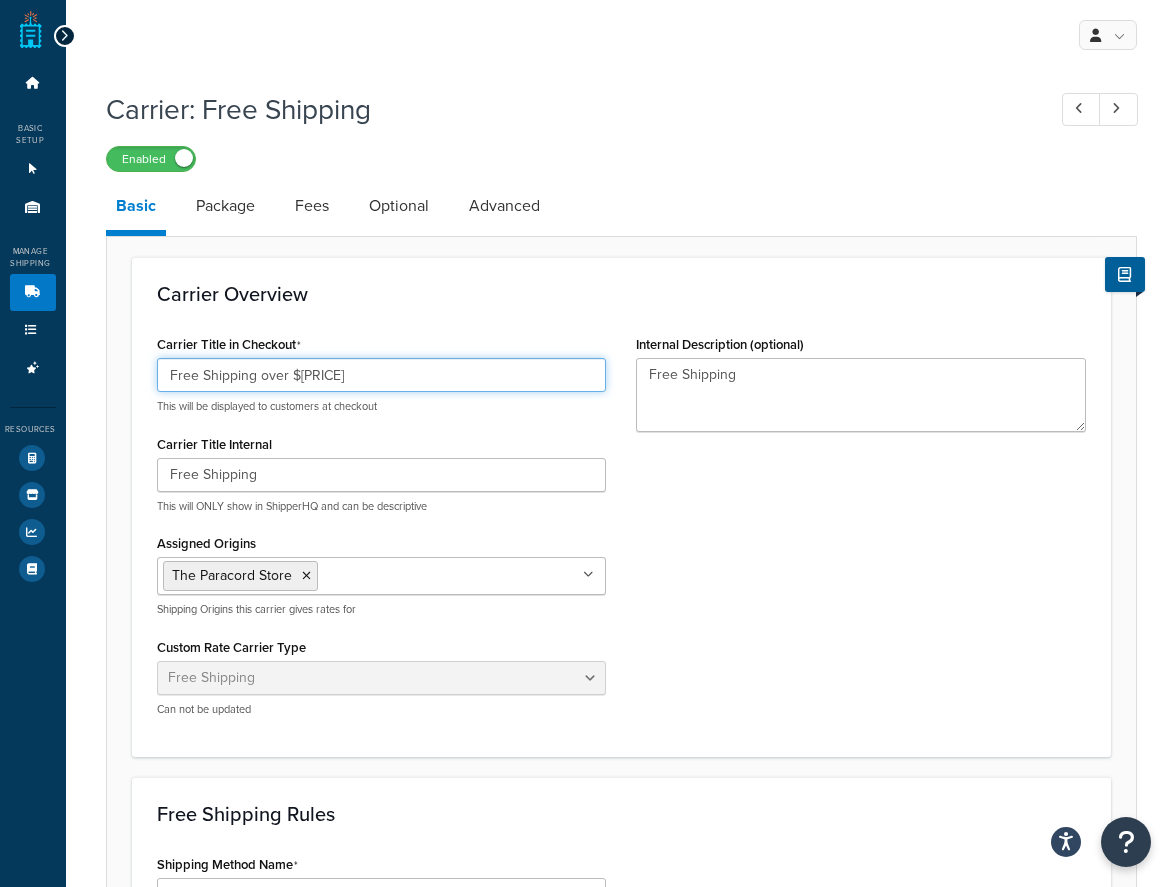 type on "Free Shipping over $35" 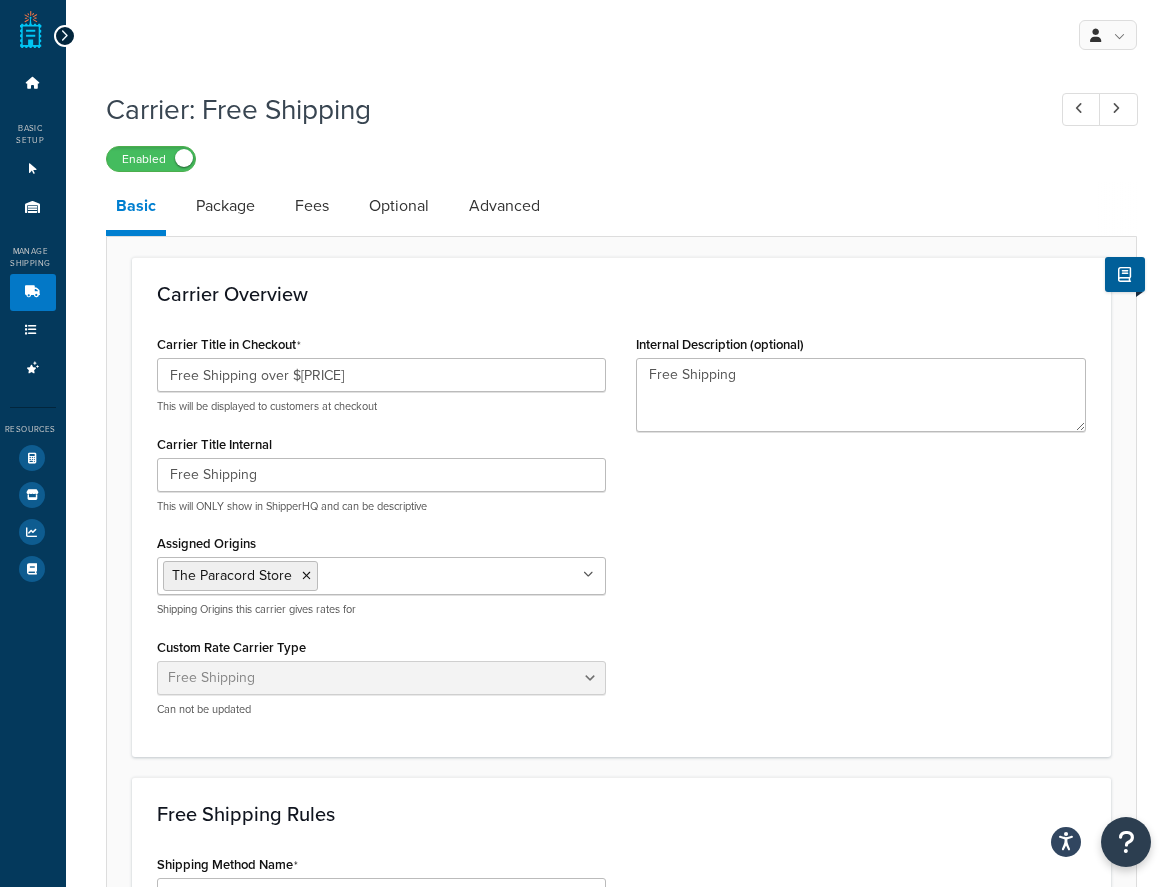 click on "Carrier Overview" 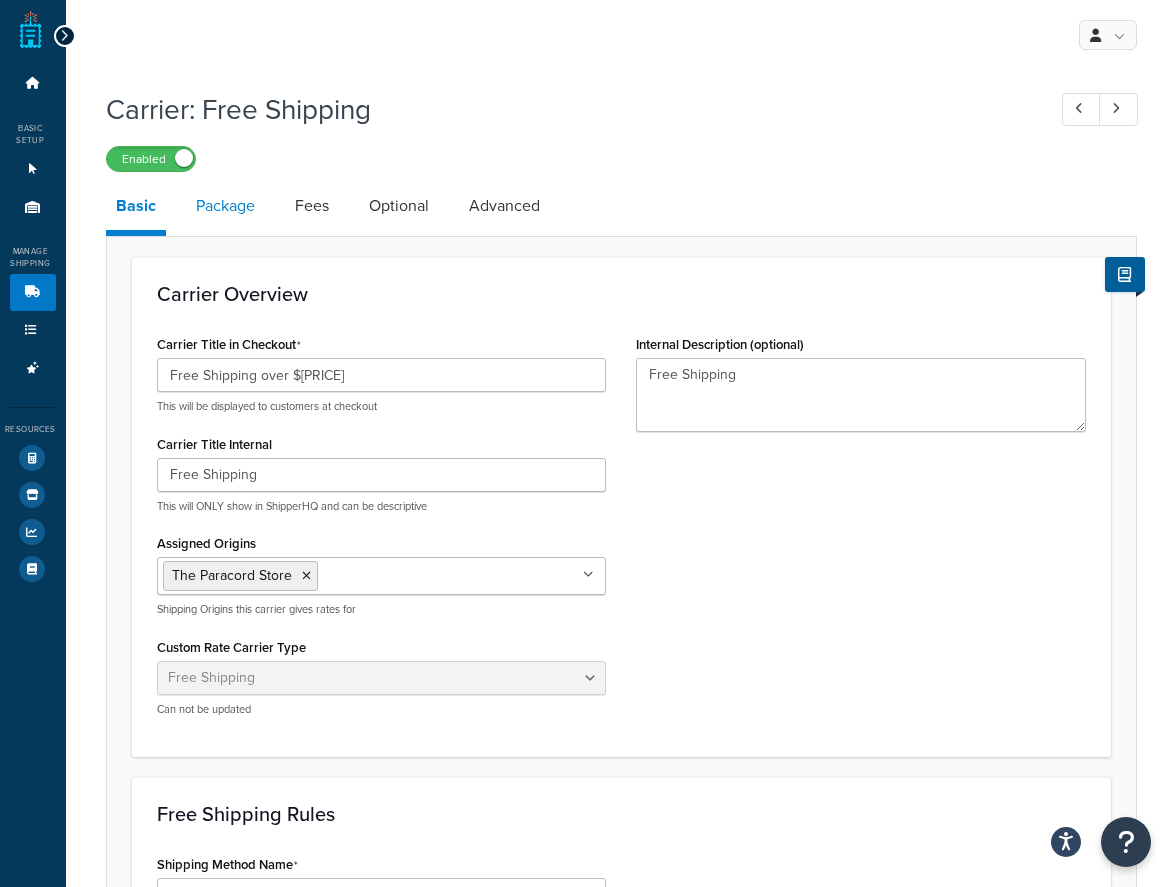 click on "Package" at bounding box center (225, 206) 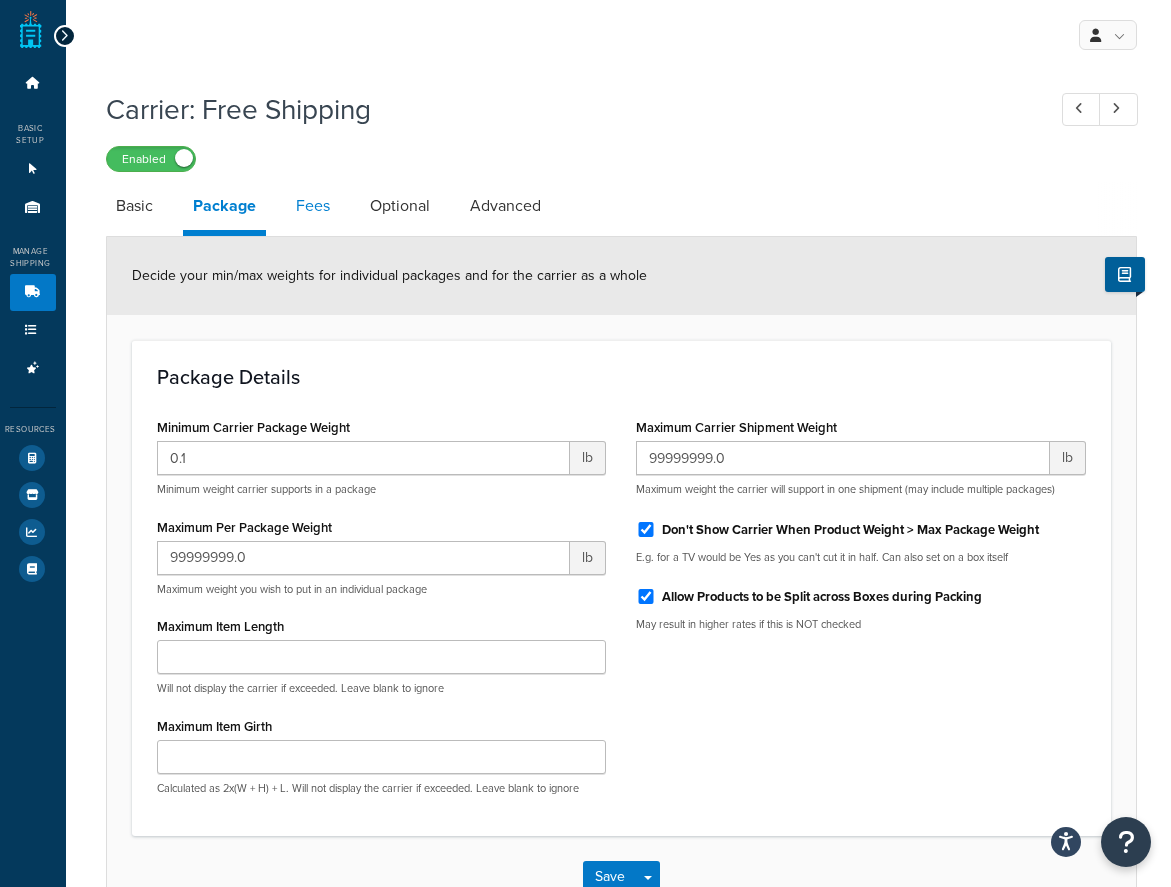 click on "Fees" at bounding box center (313, 206) 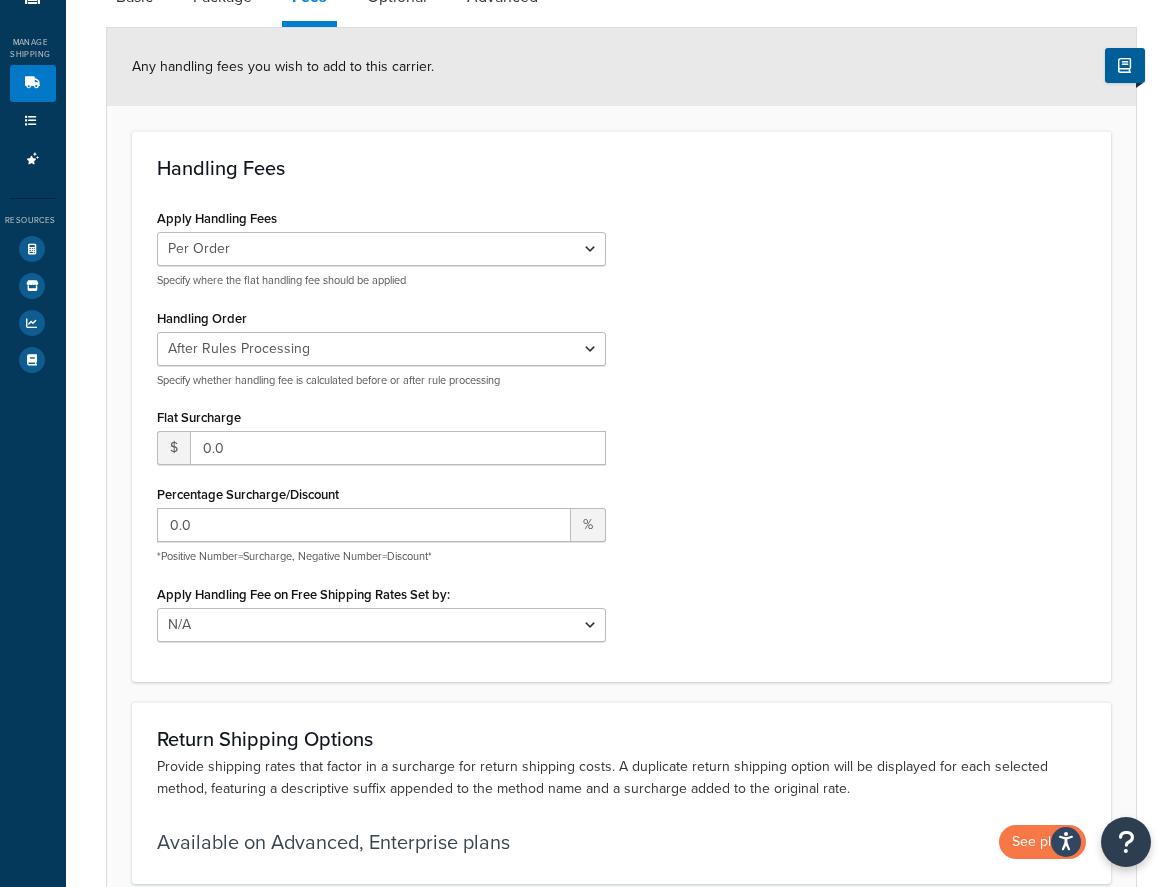 scroll, scrollTop: 0, scrollLeft: 0, axis: both 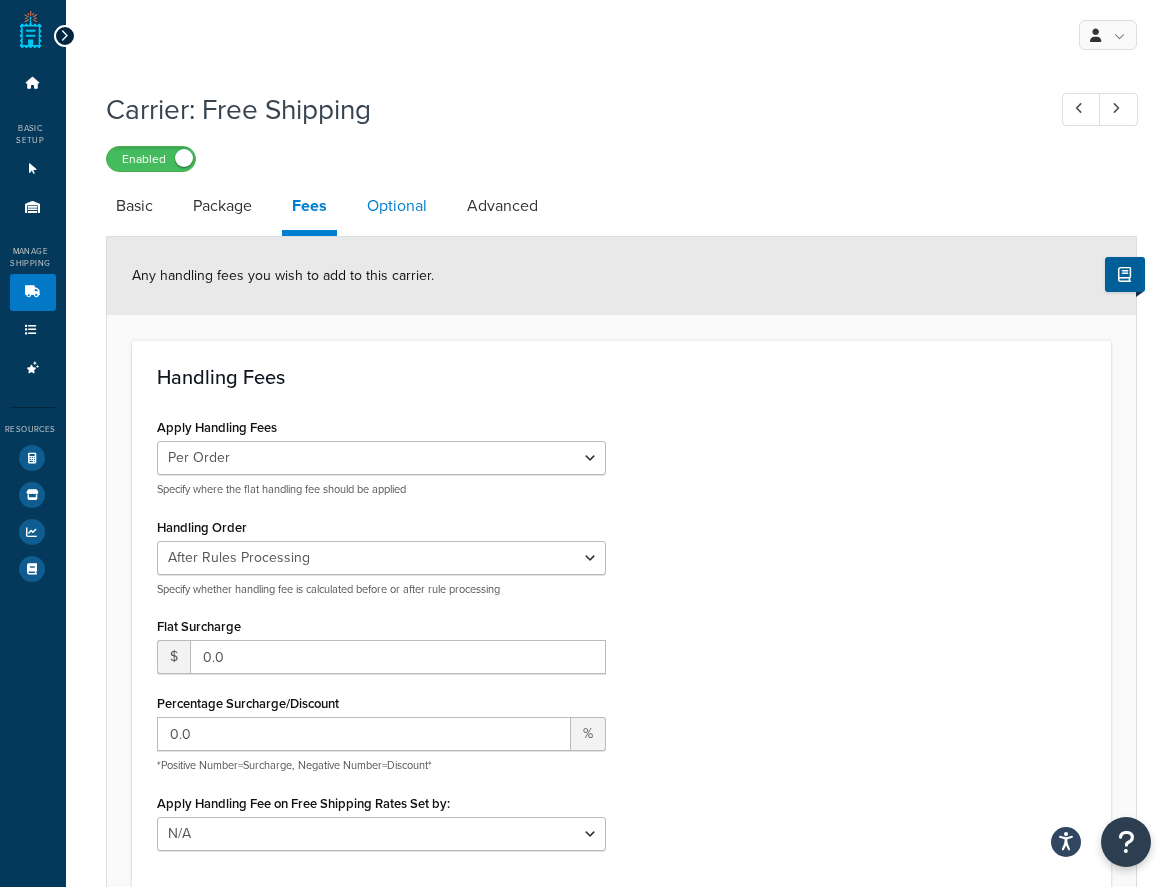 click on "Optional" at bounding box center (397, 206) 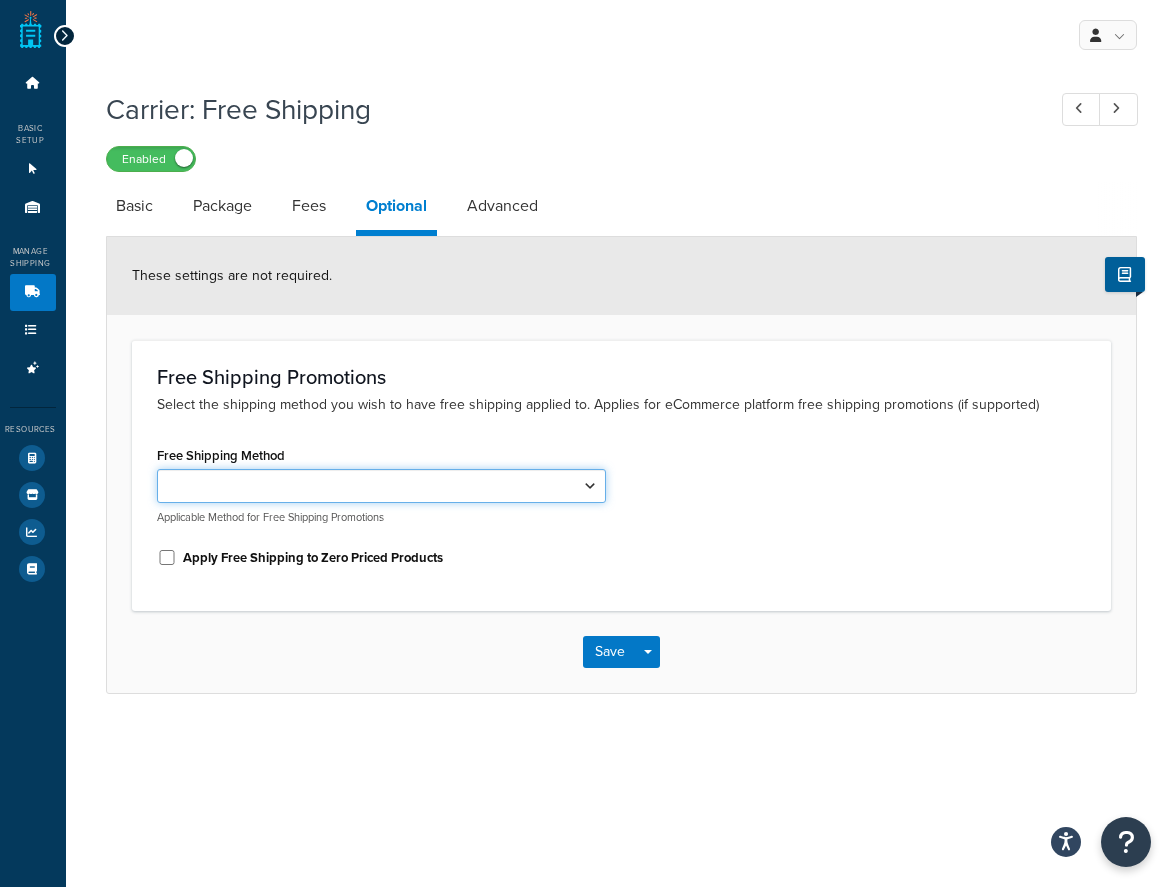 click on "Free" at bounding box center [382, 486] 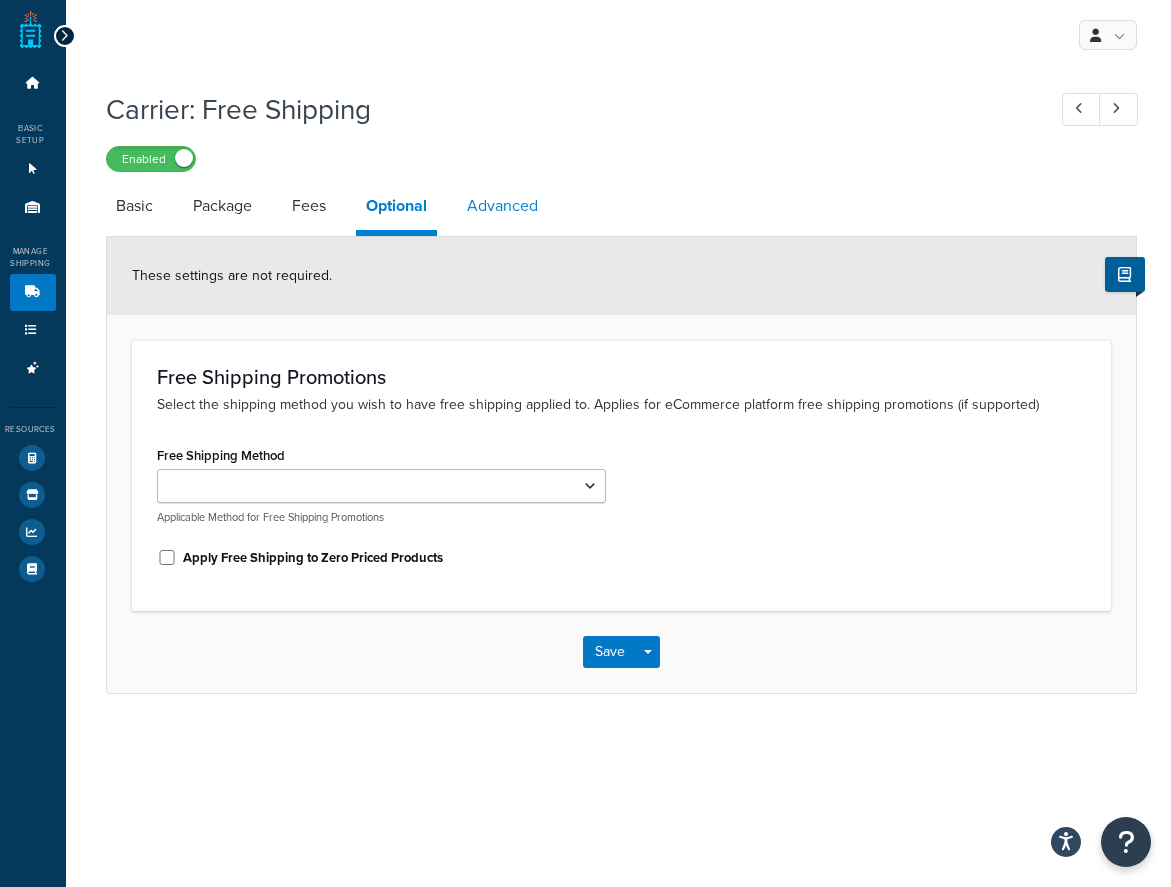 click on "Advanced" at bounding box center [502, 206] 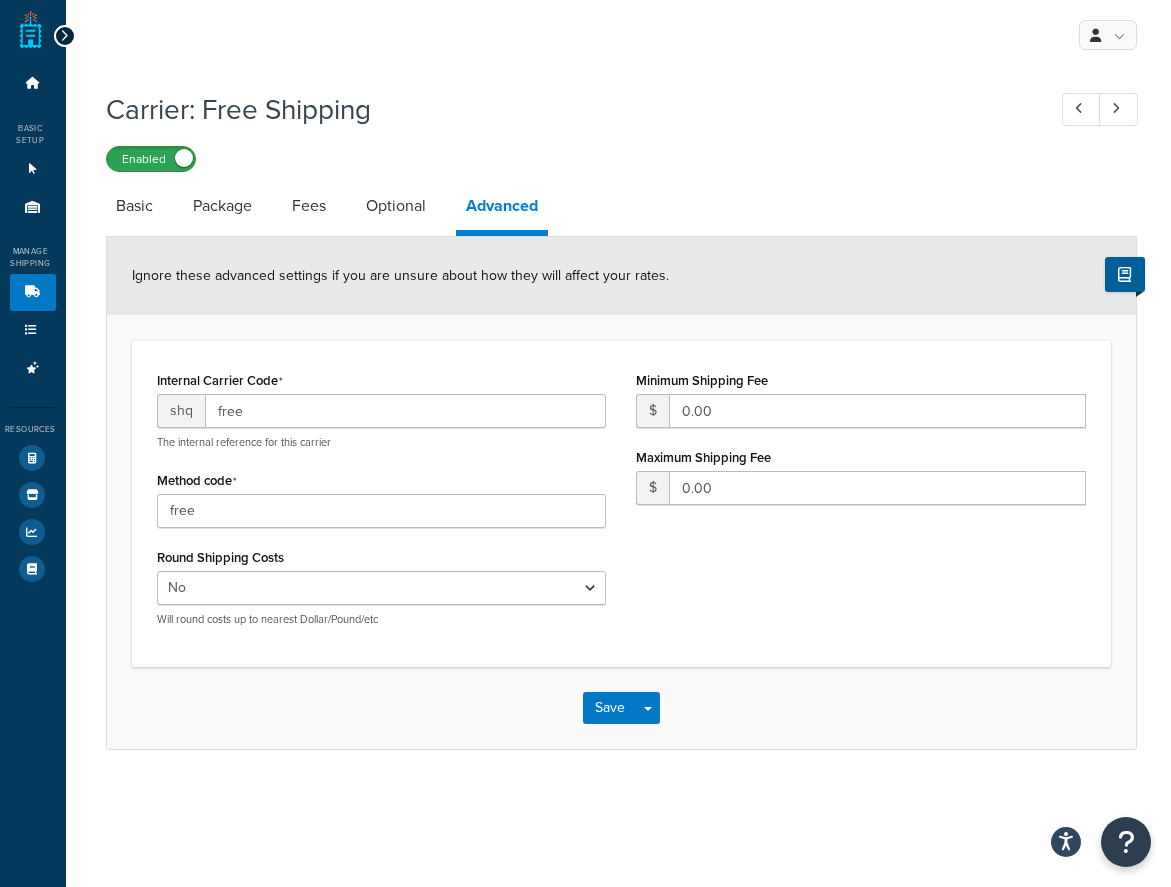 click on "Enabled" at bounding box center (151, 159) 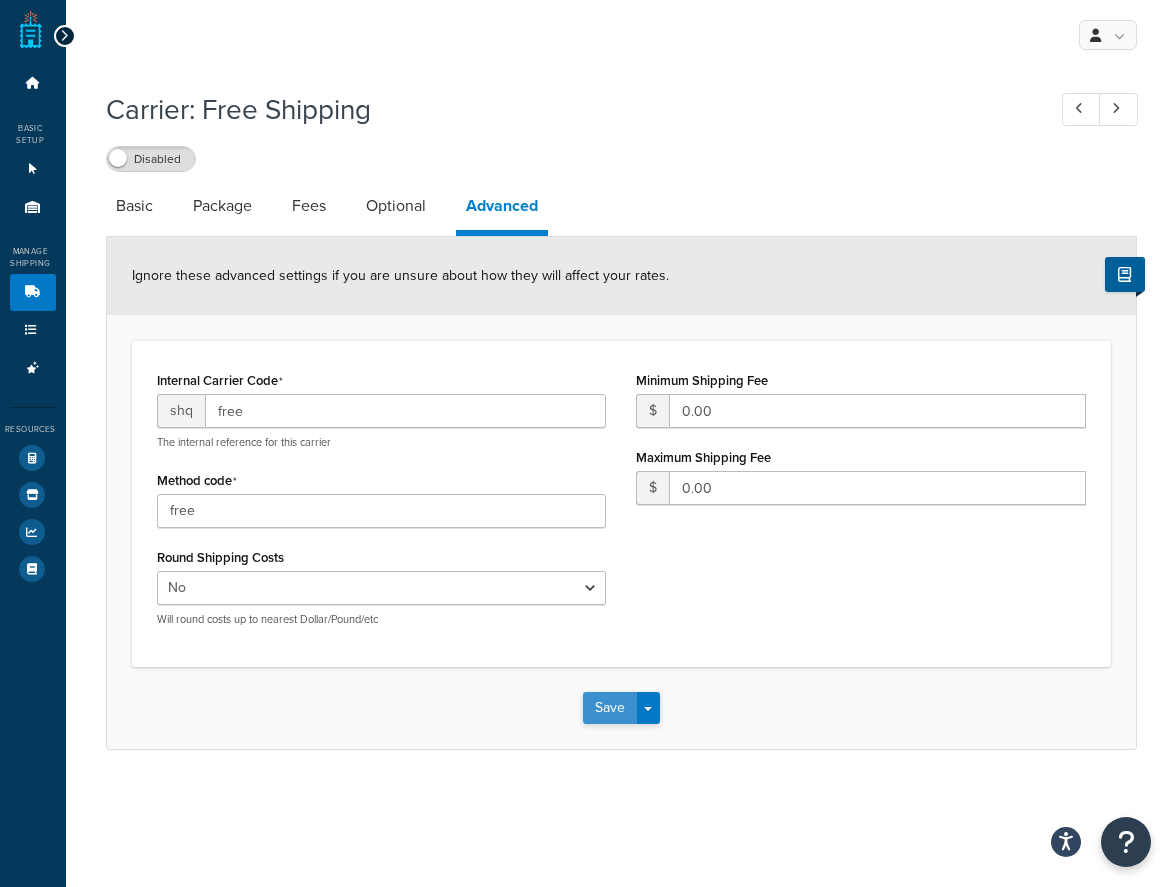 click on "Save" at bounding box center (610, 708) 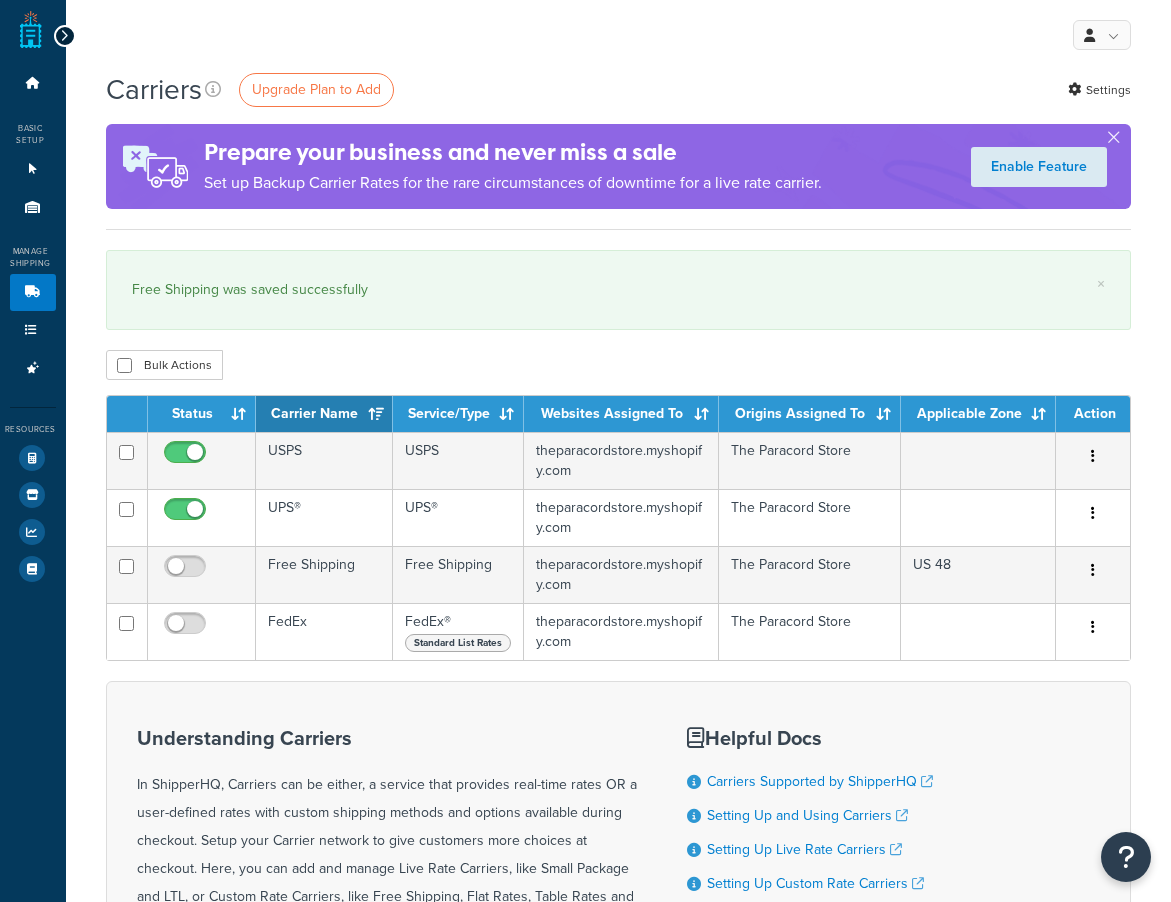scroll, scrollTop: 0, scrollLeft: 0, axis: both 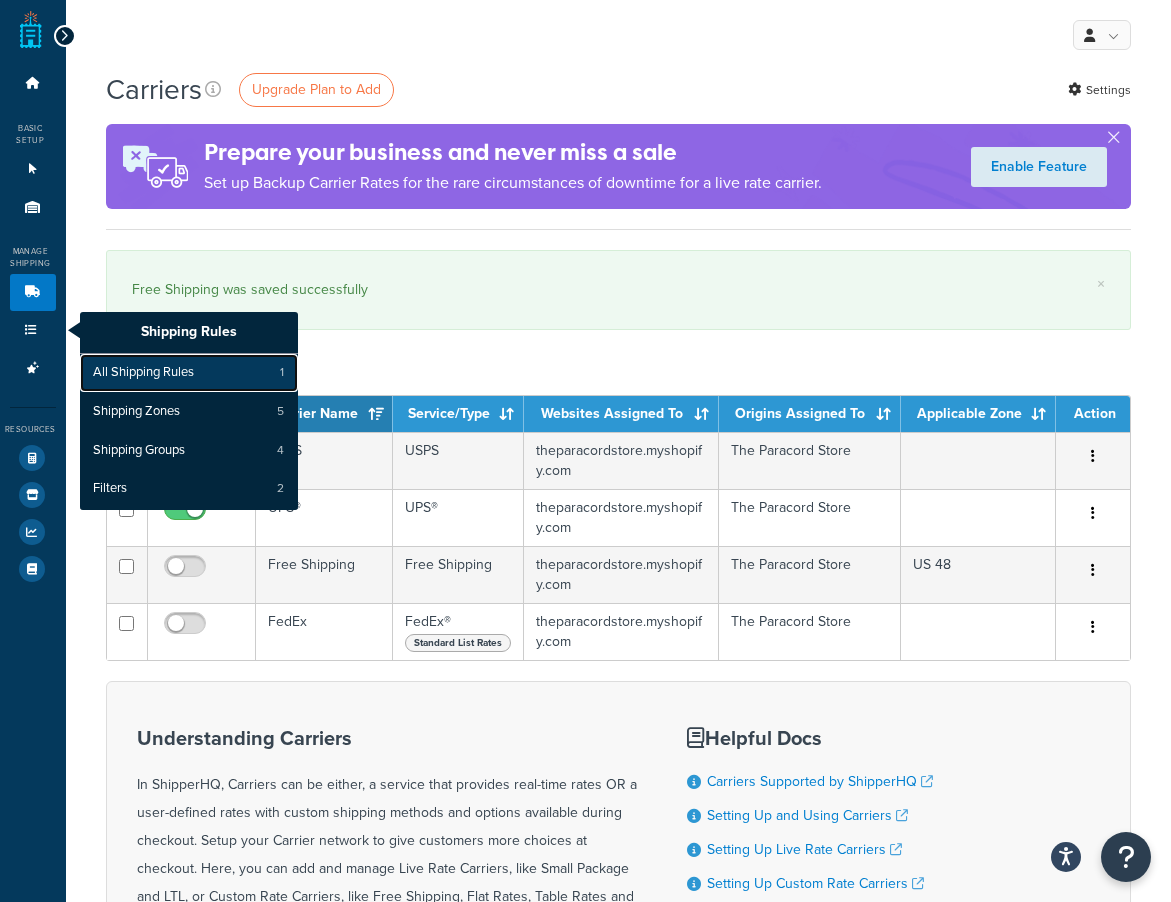 click on "All Shipping Rules" at bounding box center (143, 373) 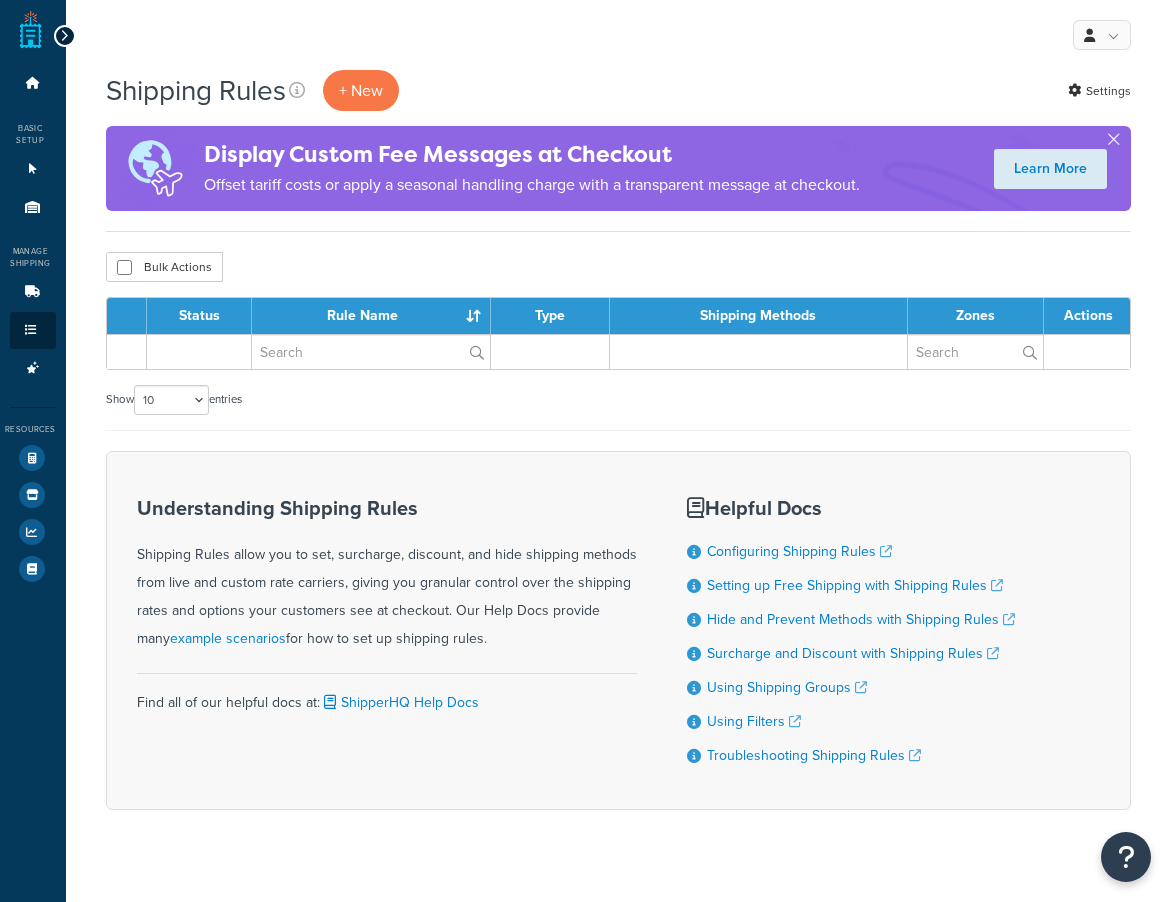 scroll, scrollTop: 0, scrollLeft: 0, axis: both 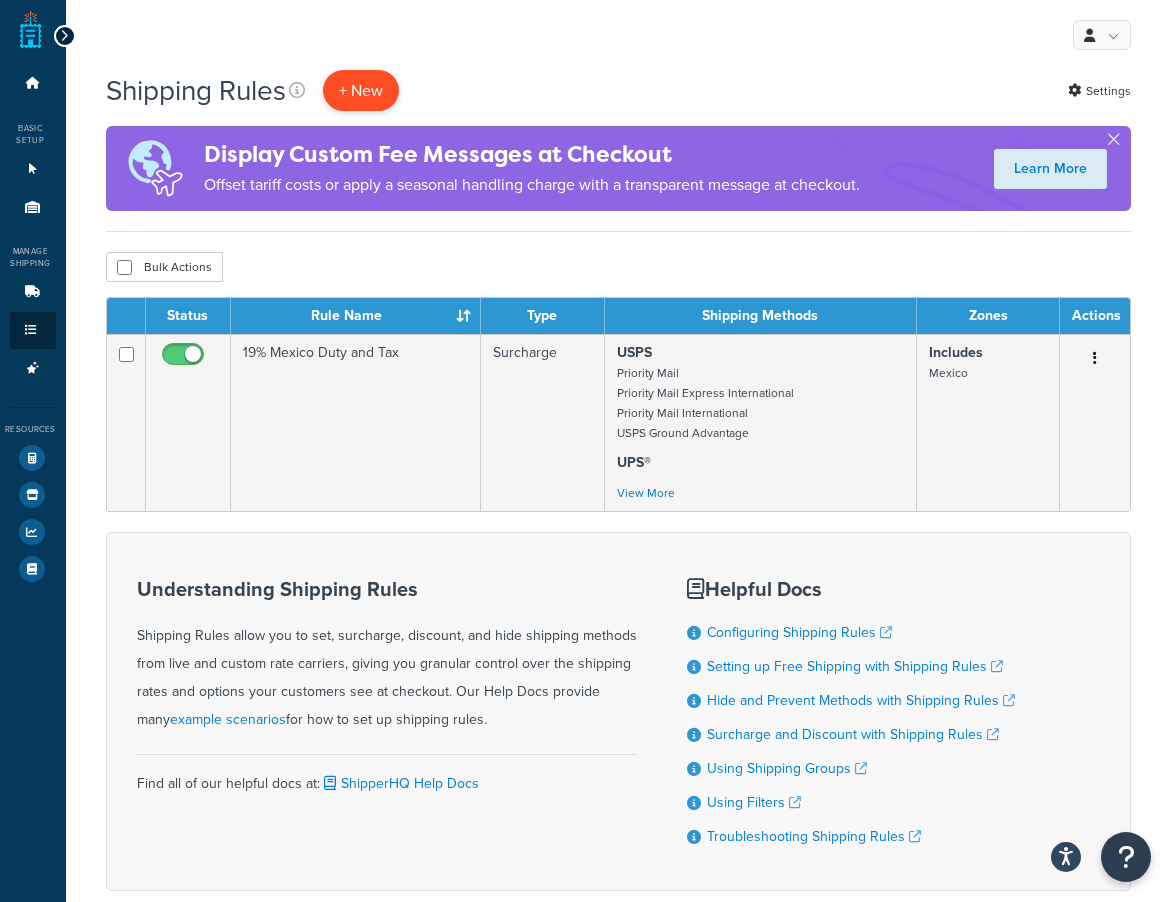 click on "+ New" at bounding box center [361, 90] 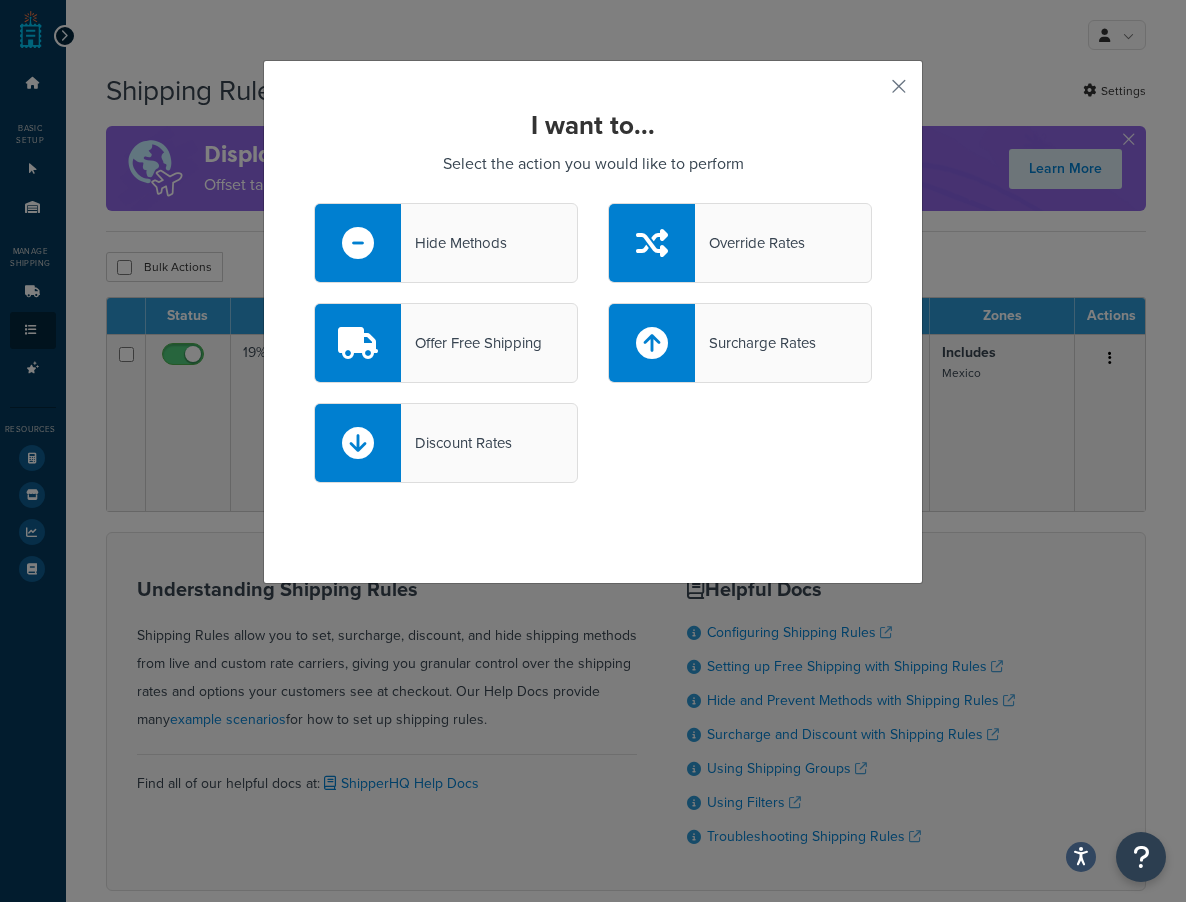click on "Hide Methods" at bounding box center (446, 243) 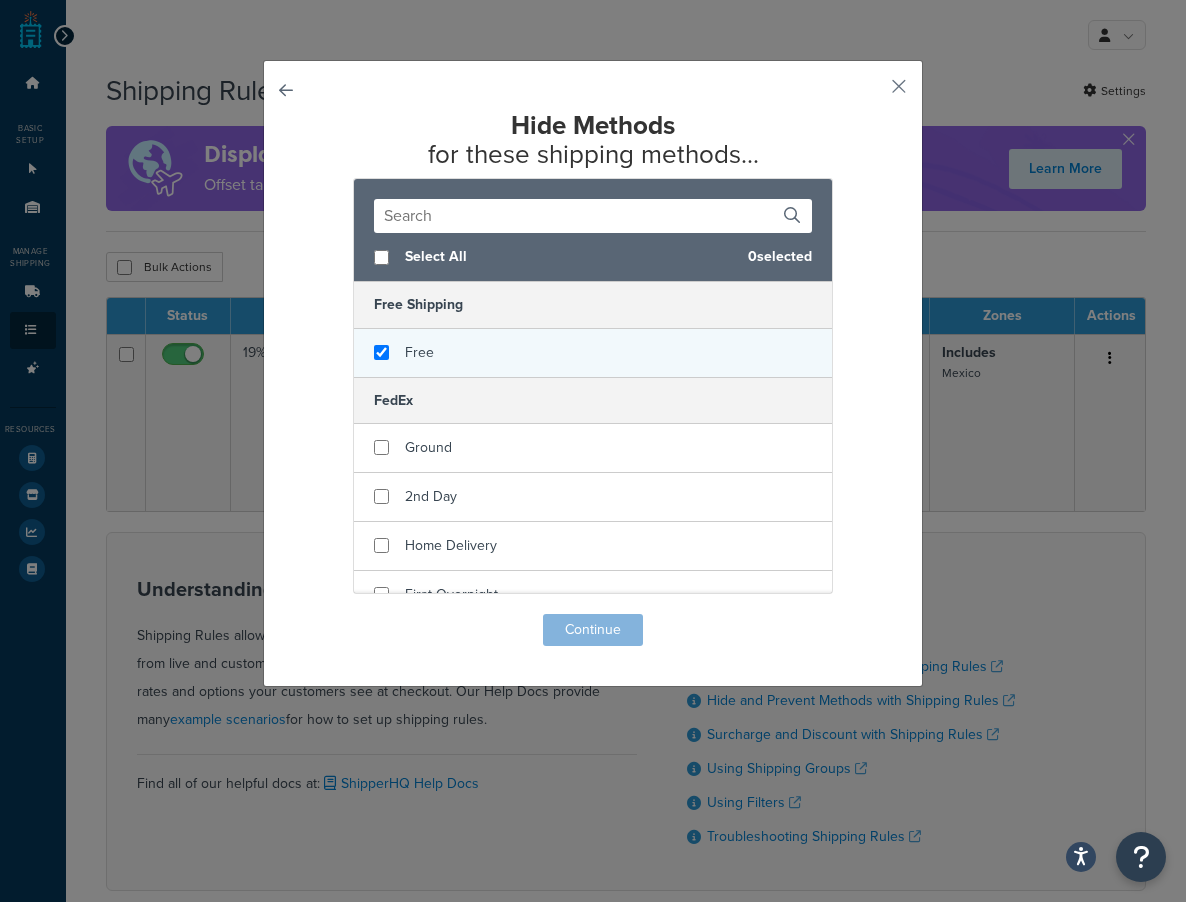 checkbox on "true" 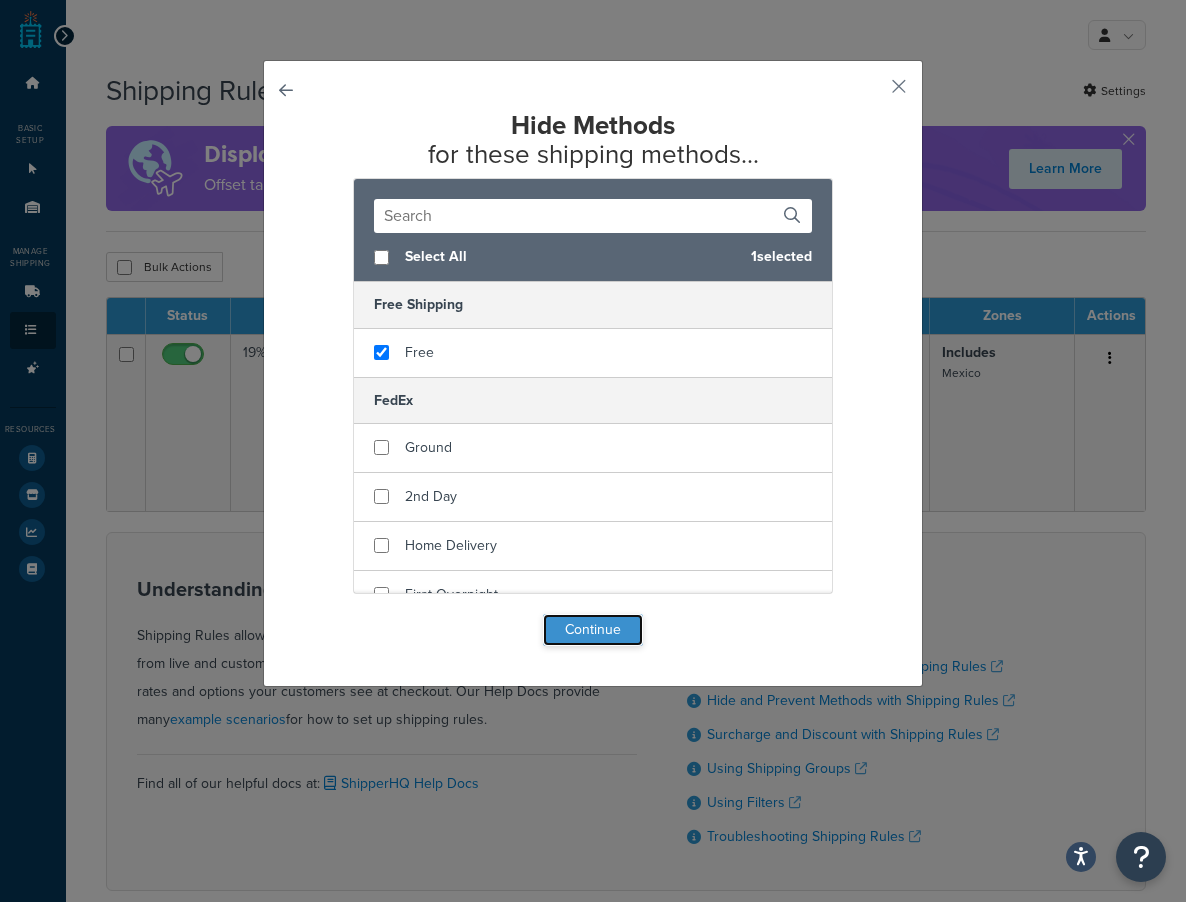 click on "Continue" at bounding box center [593, 630] 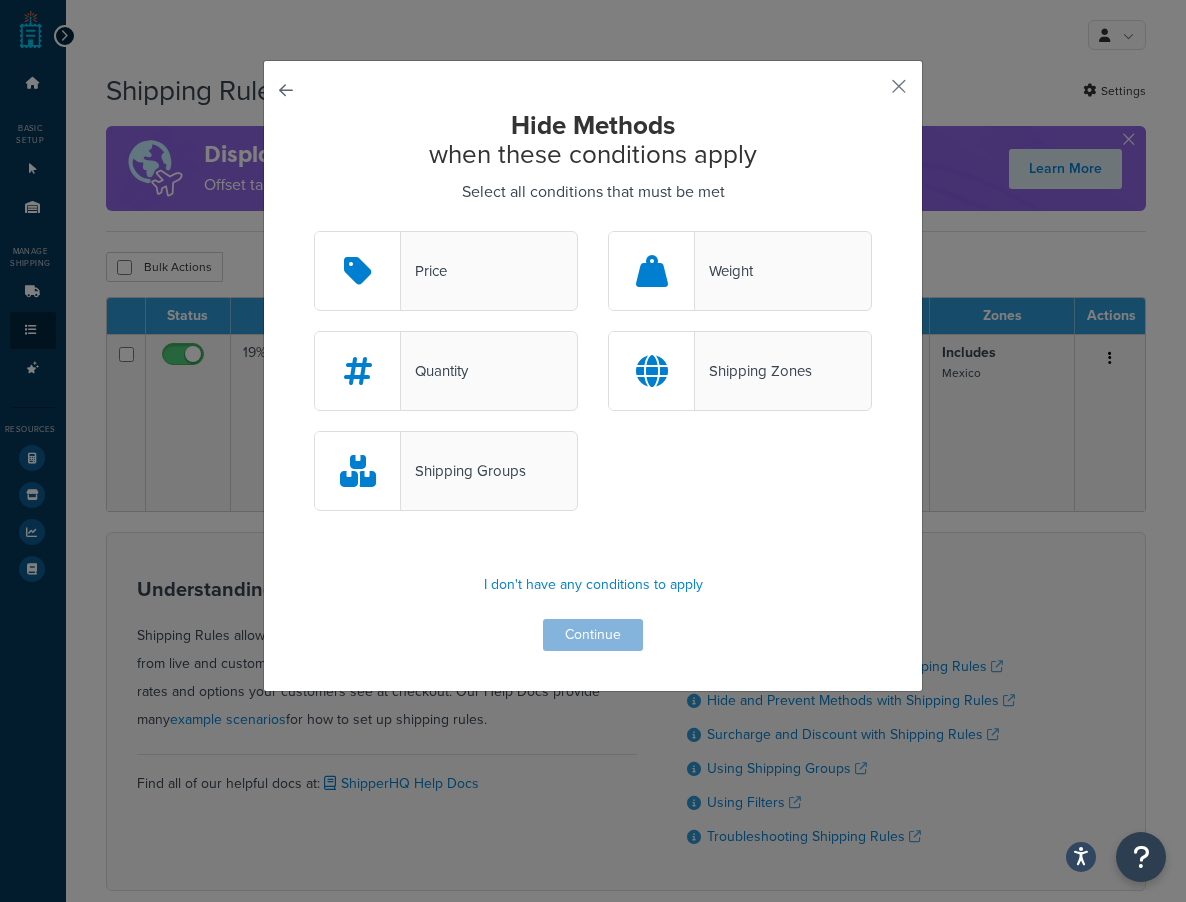 click on "Shipping Groups" at bounding box center (463, 471) 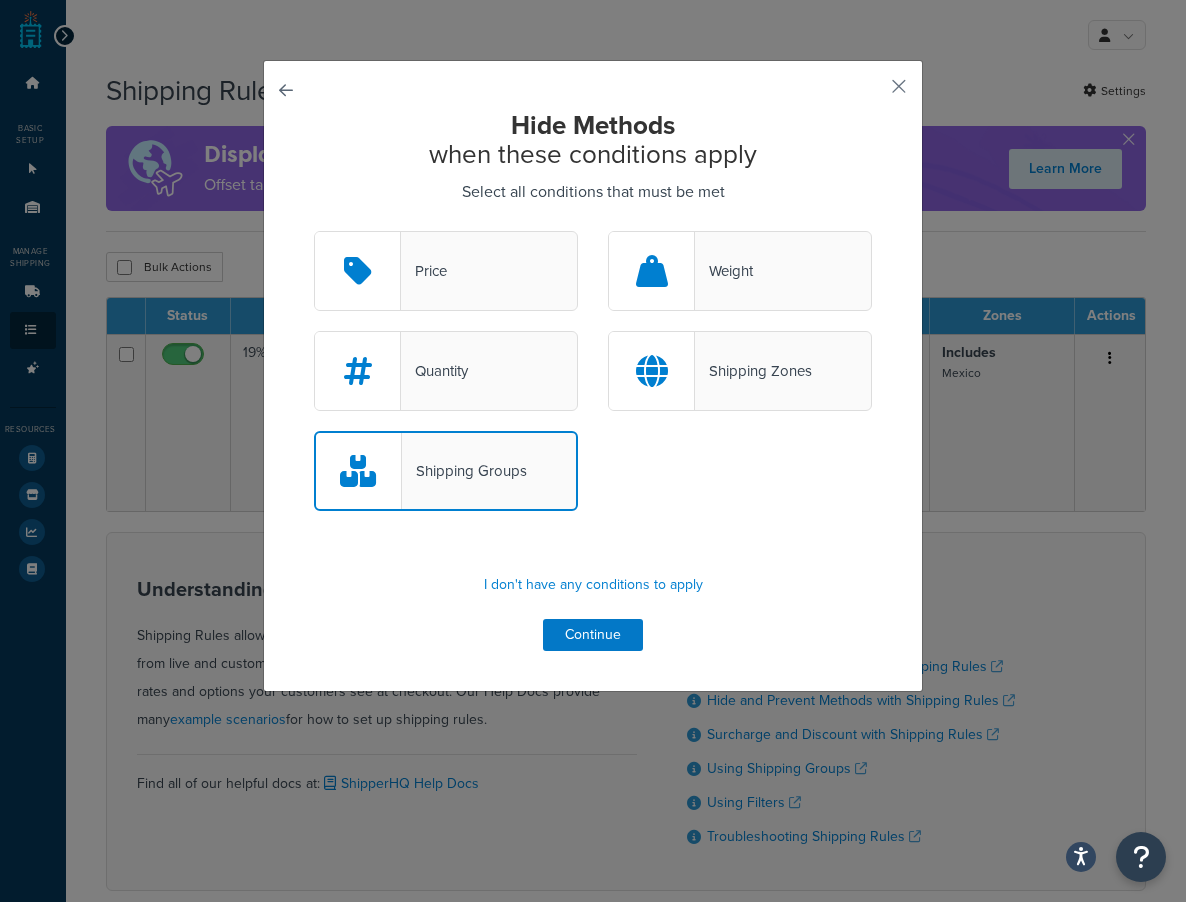 click on "Hide Methods when these conditions apply Select all conditions that must be met Price Weight Quantity Shipping Zones Shipping Groups I don't have any conditions to apply Continue" at bounding box center (593, 376) 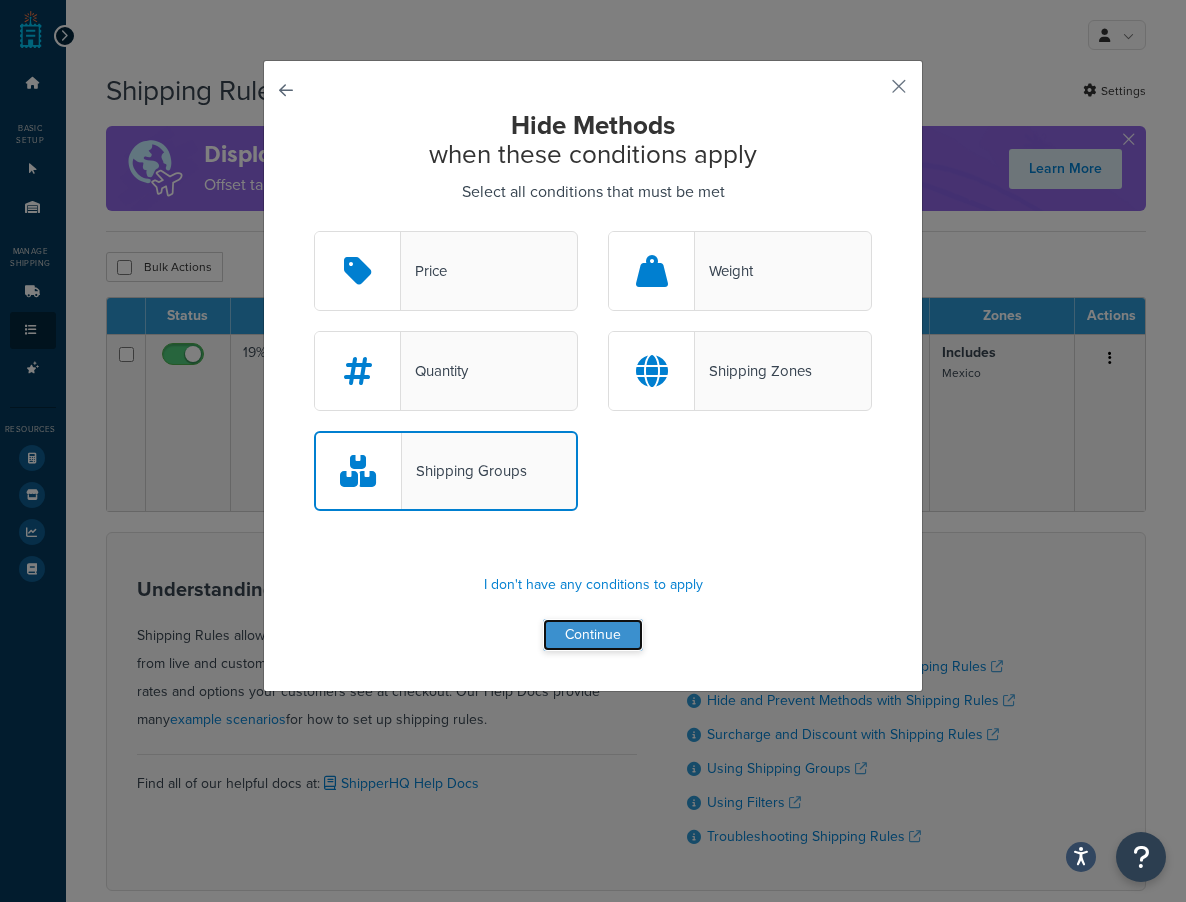 click on "Continue" at bounding box center (593, 635) 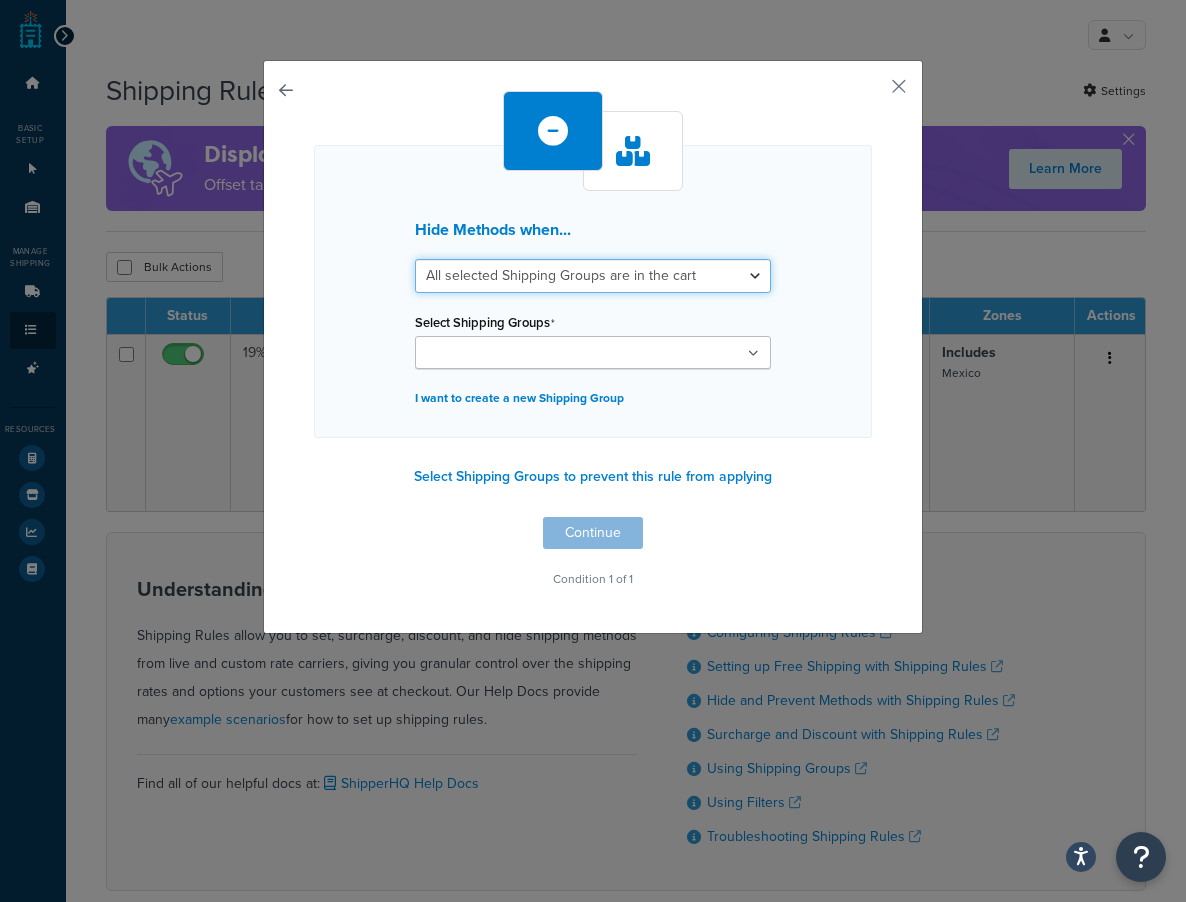 click on "All selected Shipping Groups are in the cart  Any selected Shipping Groups are in the cart" at bounding box center (593, 276) 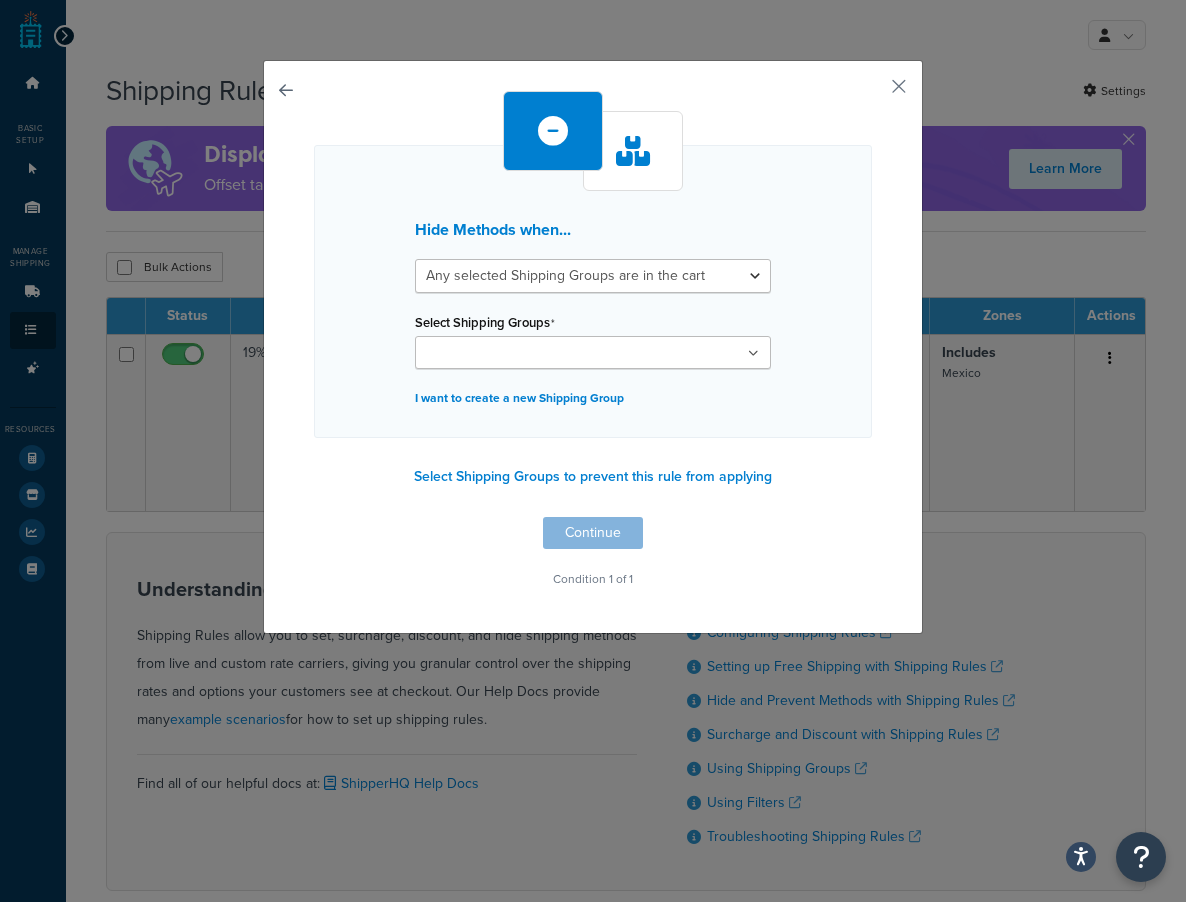 click at bounding box center (593, 352) 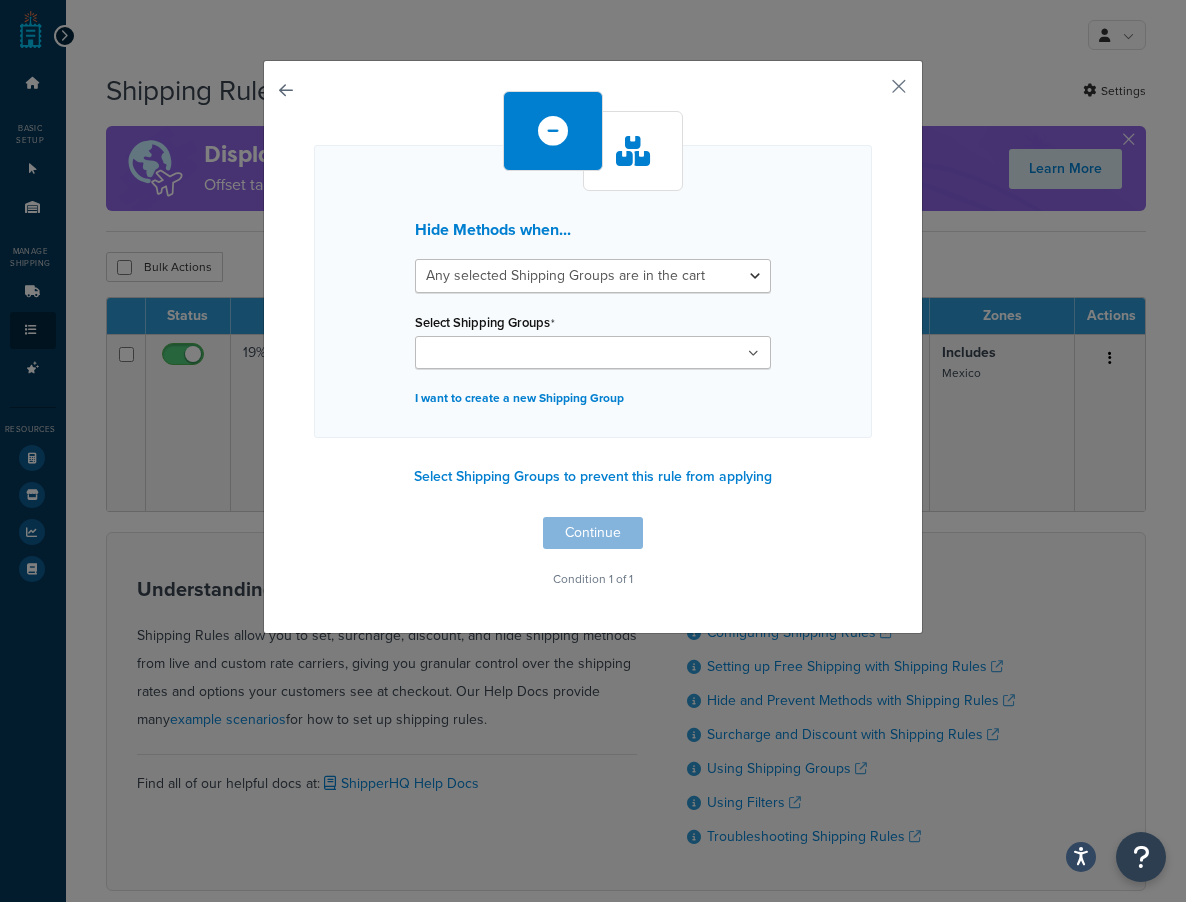 click on "Hide Methods when...   All selected Shipping Groups are in the cart  Any selected Shipping Groups are in the cart  Select Shipping Groups   Large Medium Small All Products not assigned to a Shipping Group I want to create a new Shipping Group Select Shipping Groups to prevent this rule from applying Continue Condition 1 of 1" at bounding box center [593, 451] 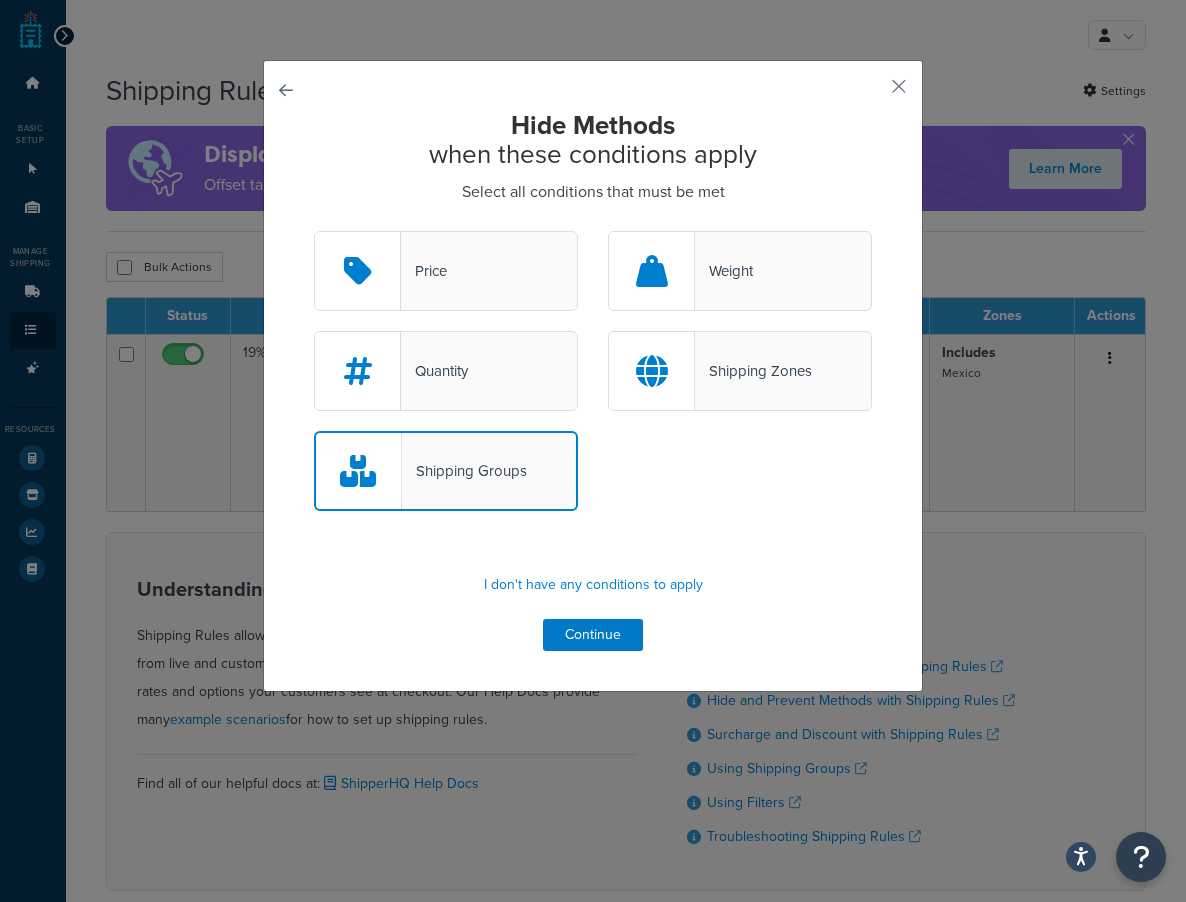 click on "Hide Methods when these conditions apply Select all conditions that must be met Price Weight Quantity Shipping Zones Shipping Groups I don't have any conditions to apply Continue" at bounding box center (593, 376) 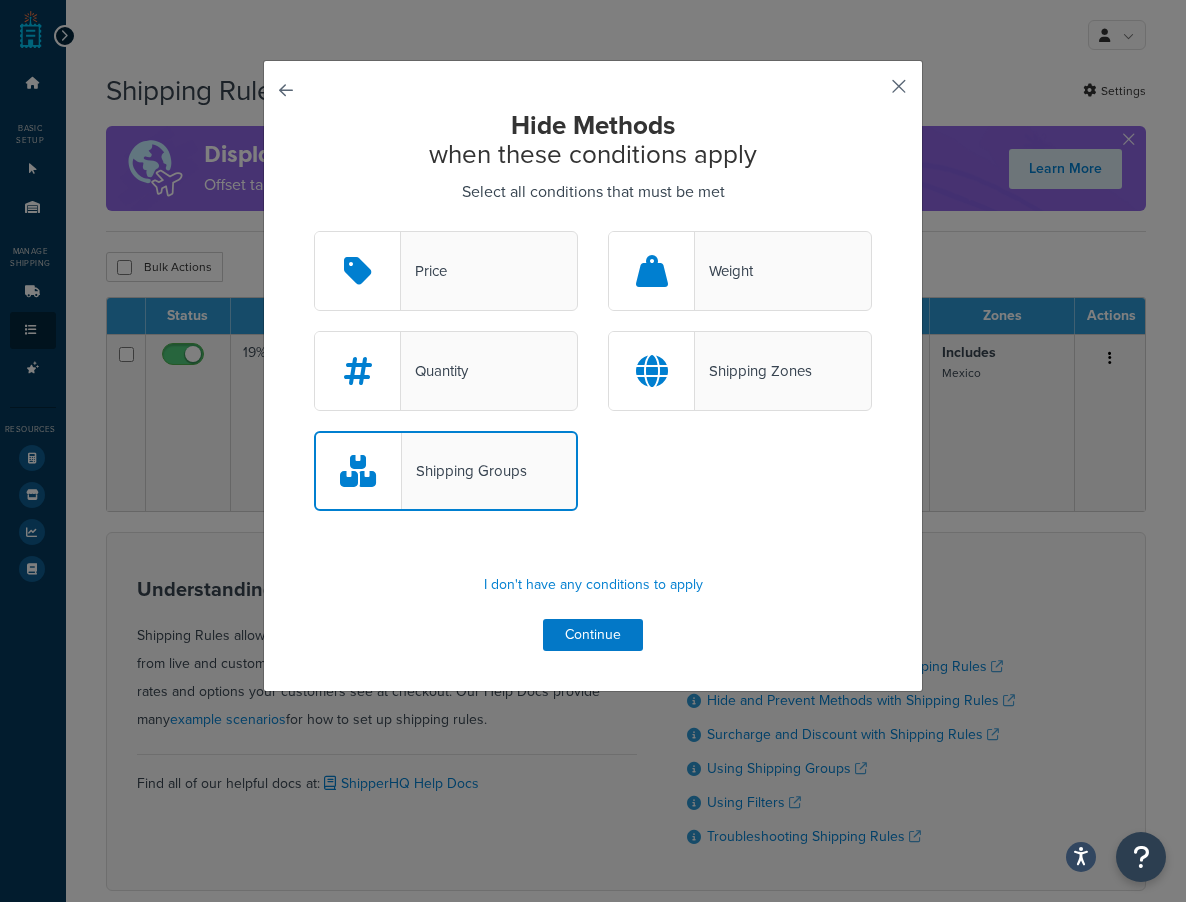 click at bounding box center (869, 93) 